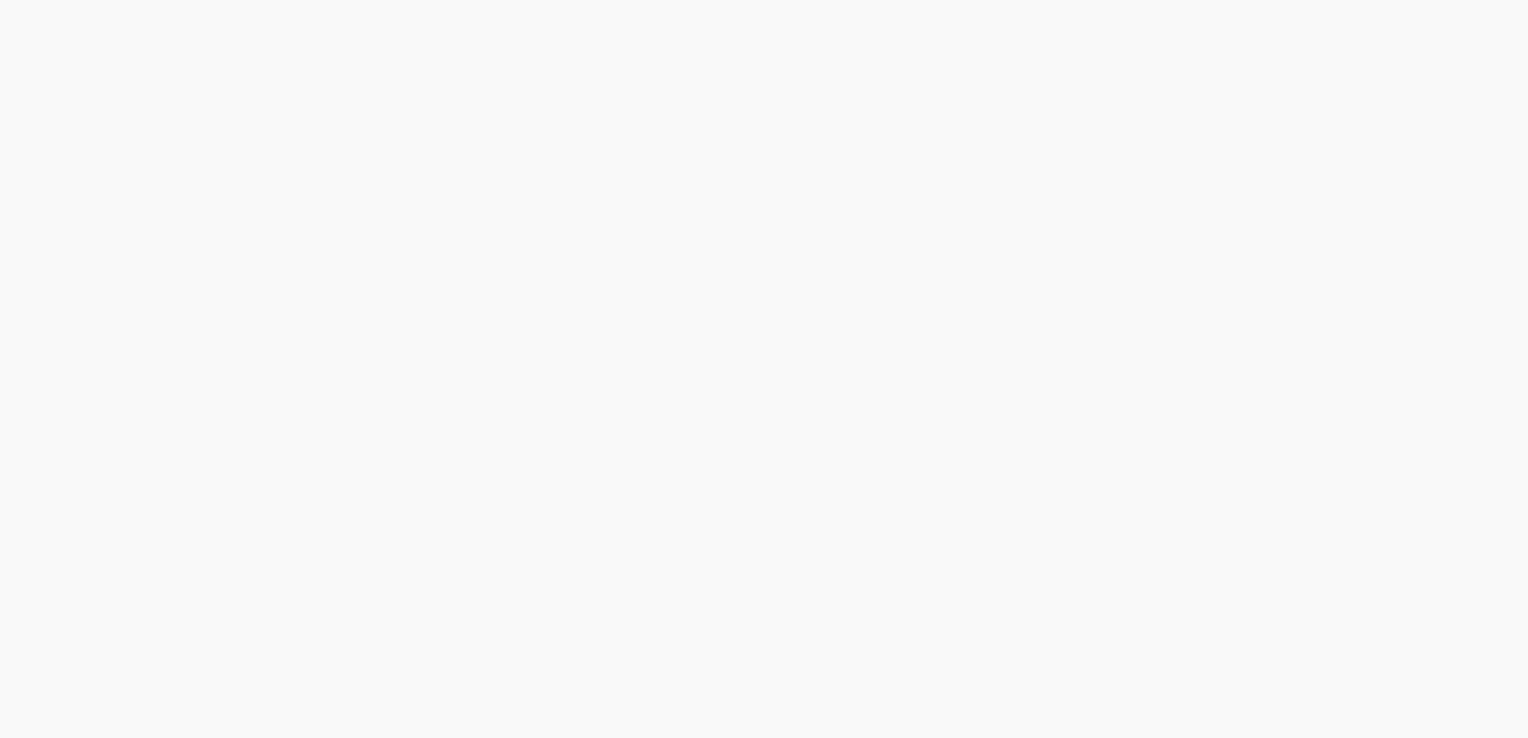 scroll, scrollTop: 0, scrollLeft: 0, axis: both 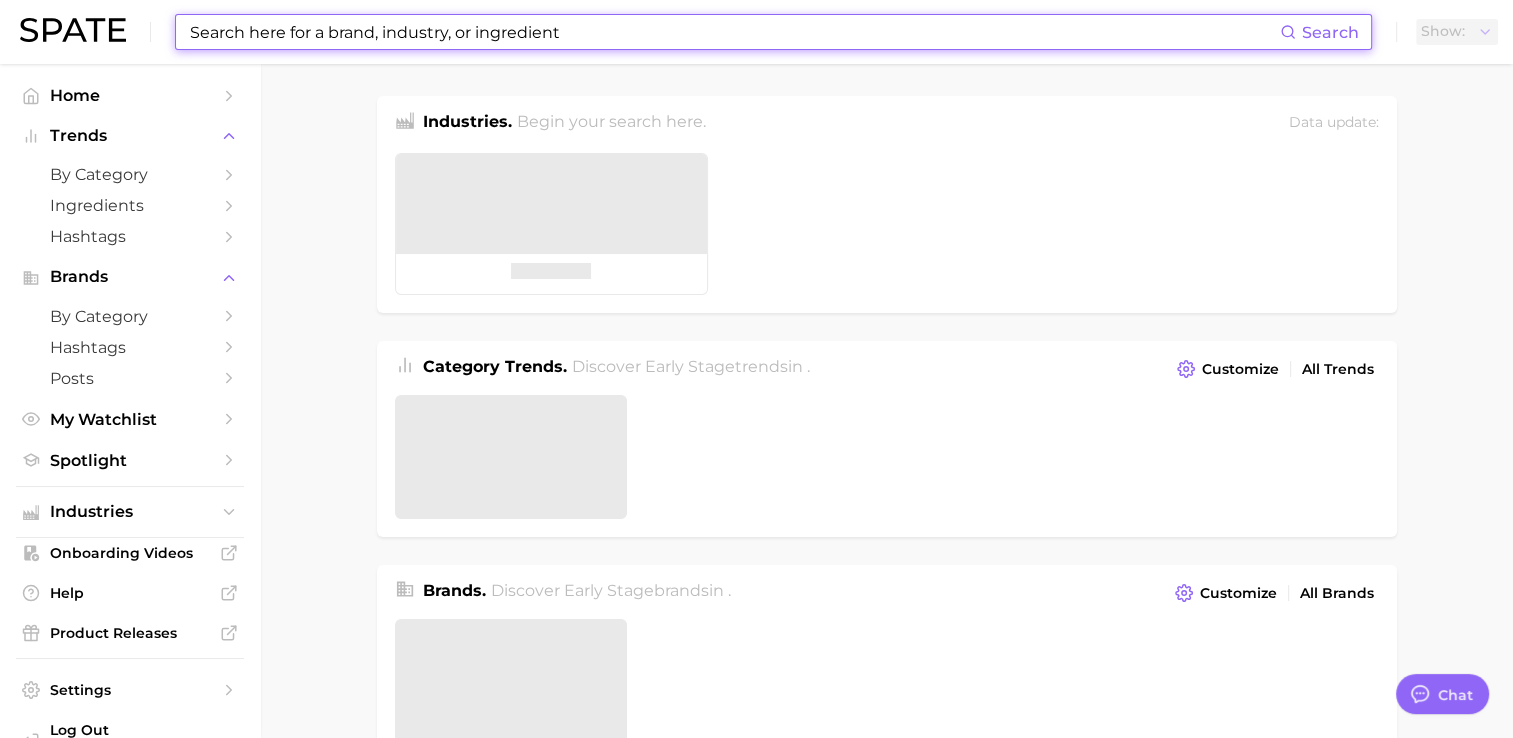 click at bounding box center (734, 32) 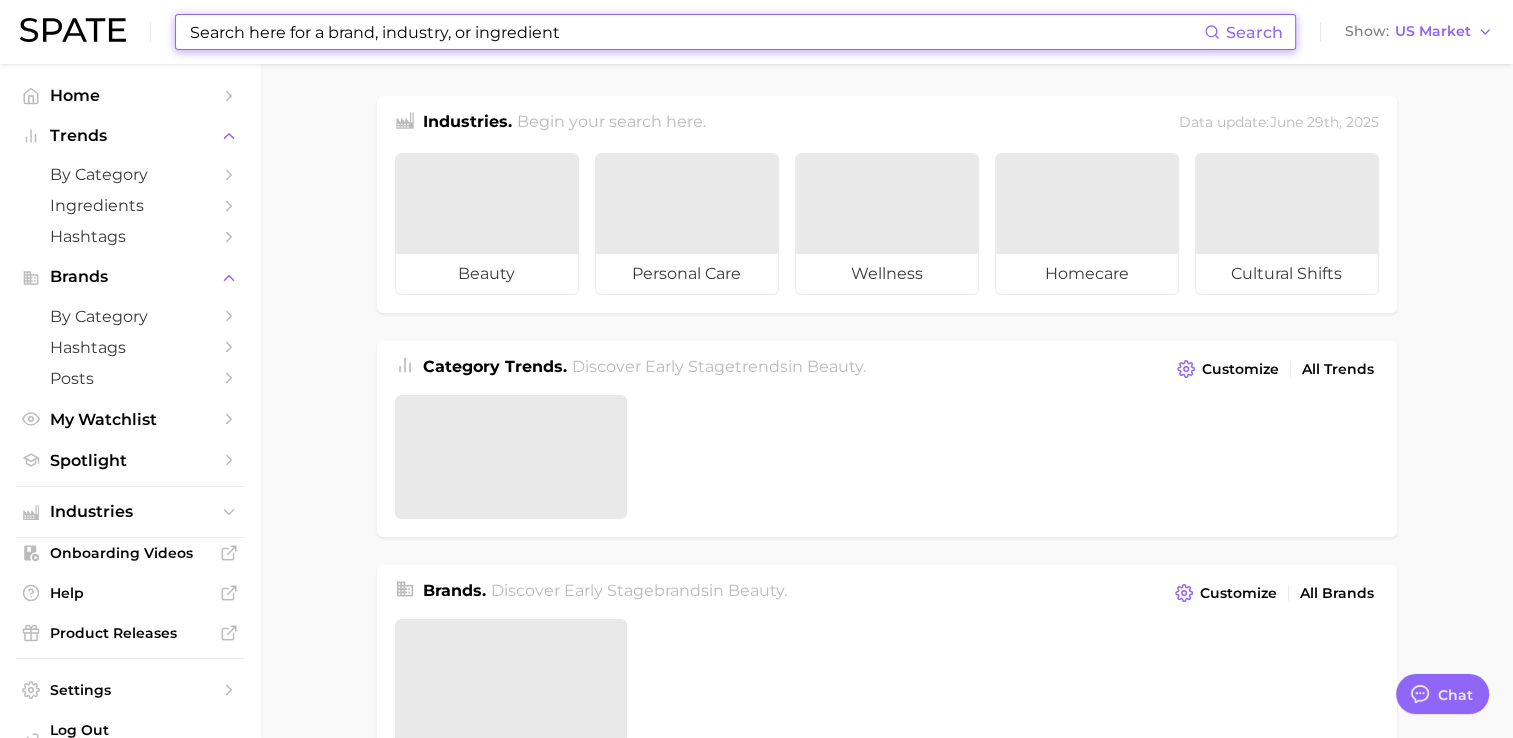 type on "d" 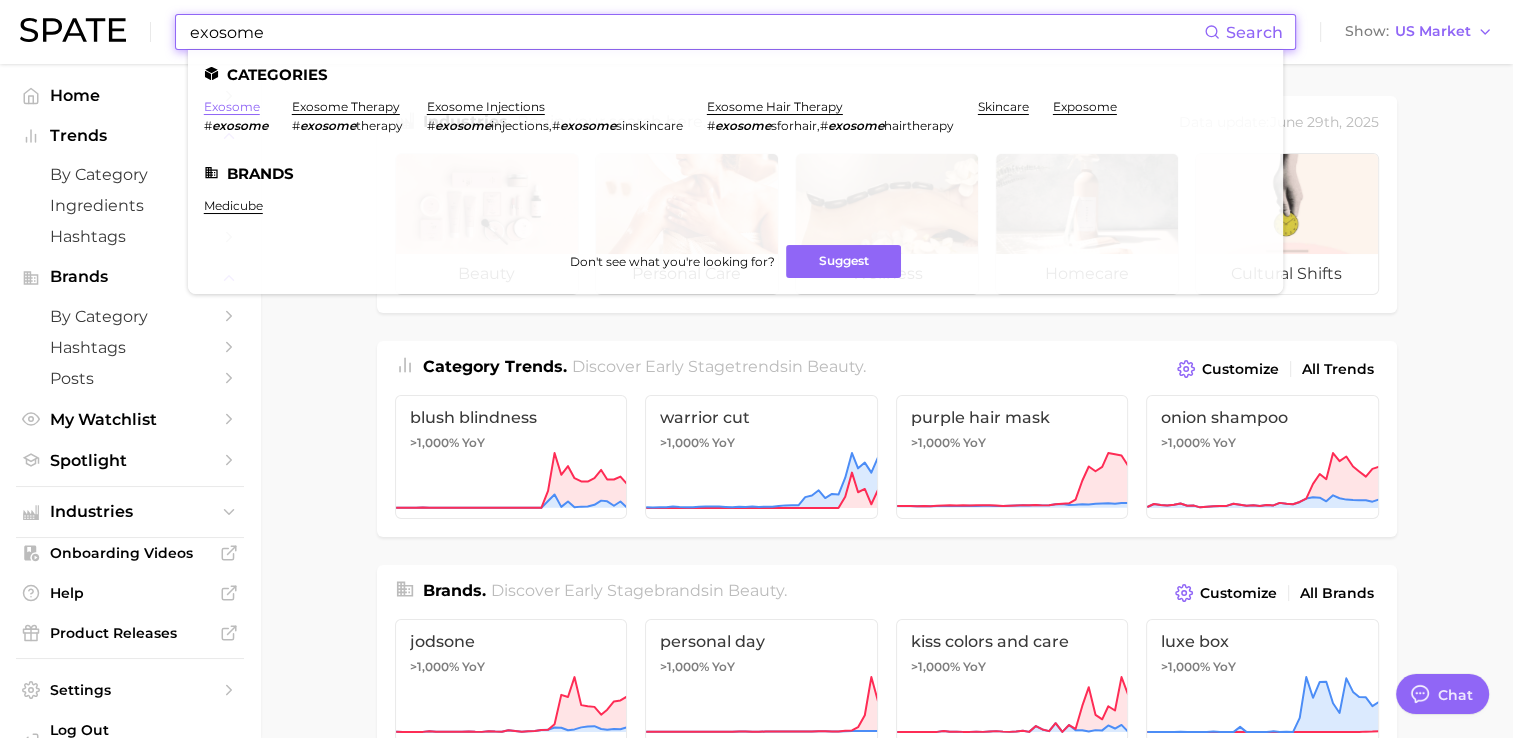 type on "exosome" 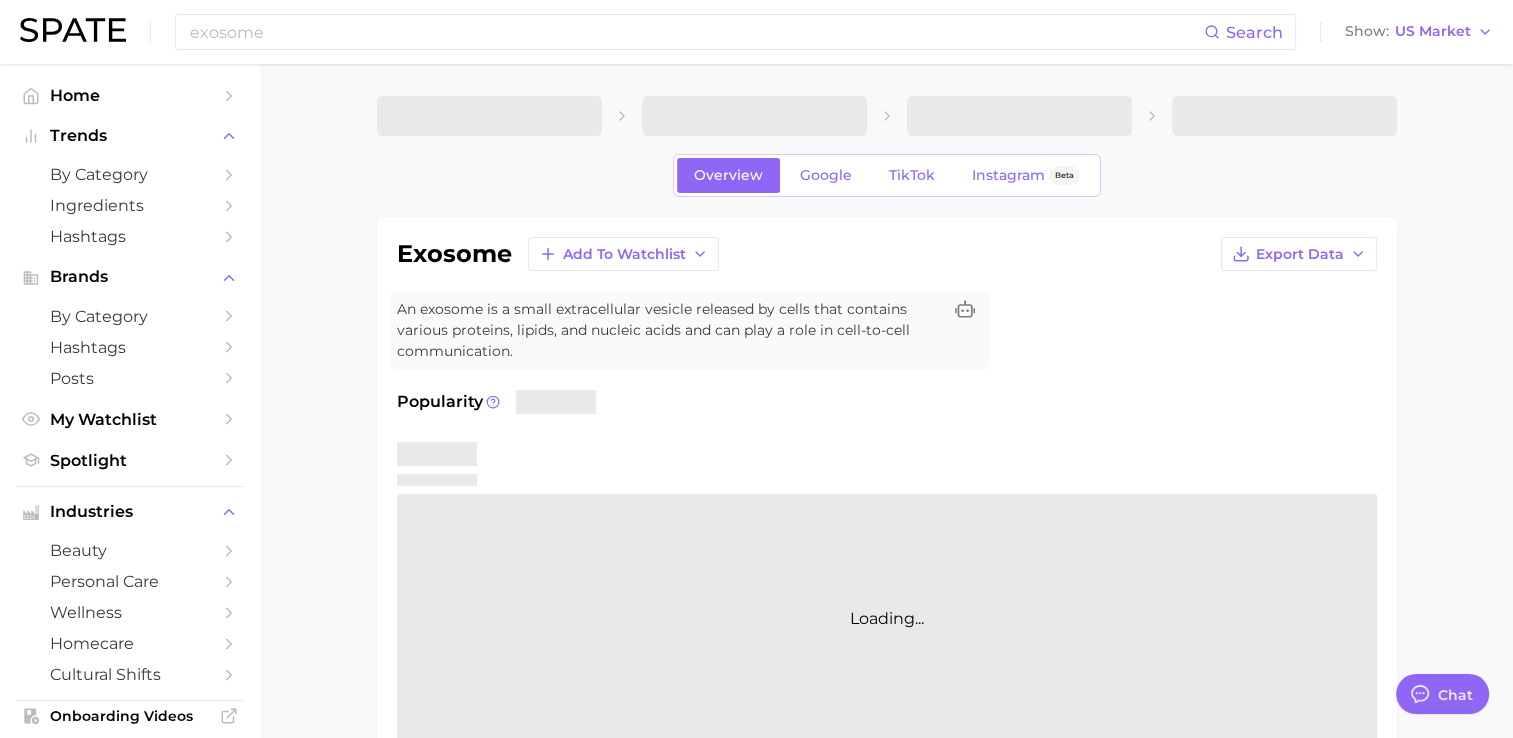 type on "x" 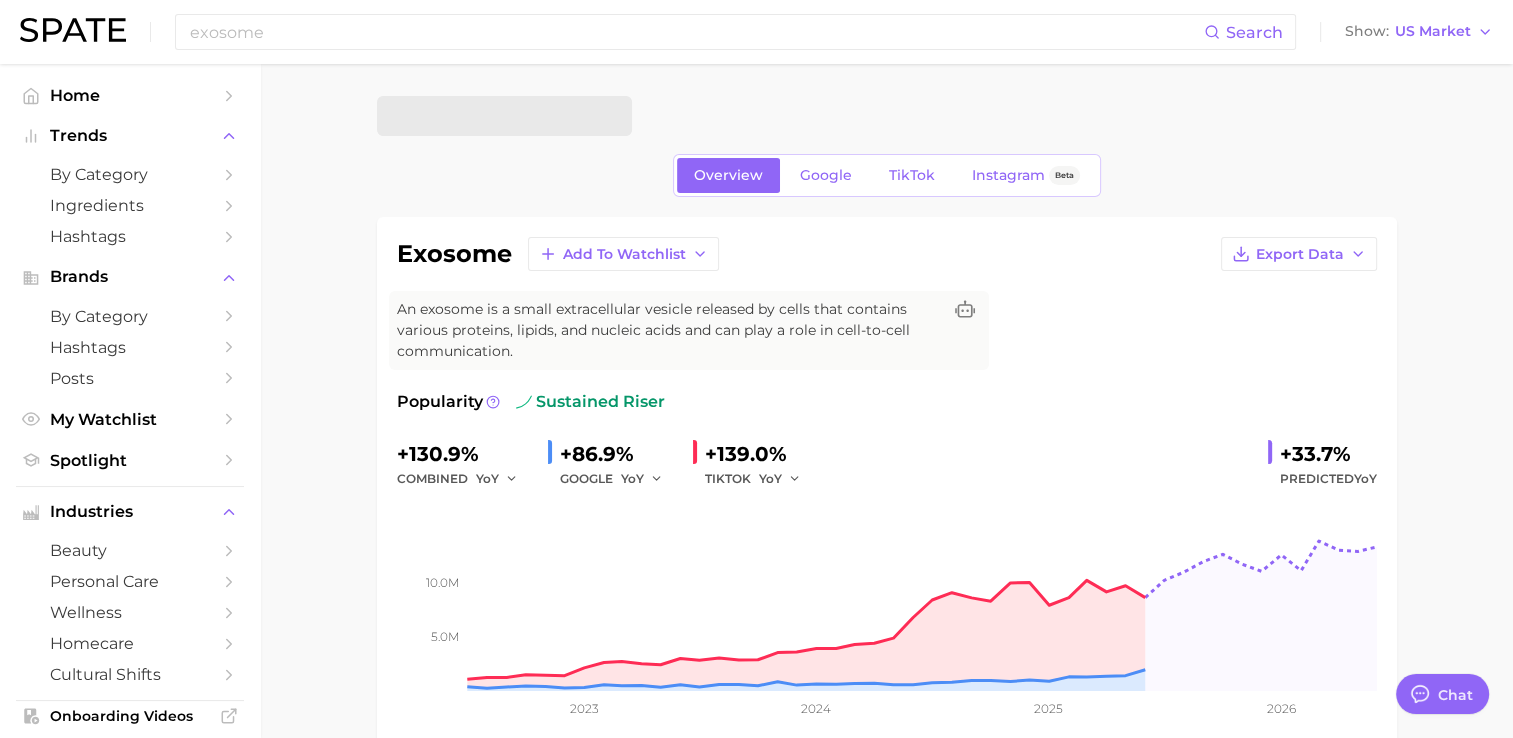 scroll, scrollTop: 100, scrollLeft: 0, axis: vertical 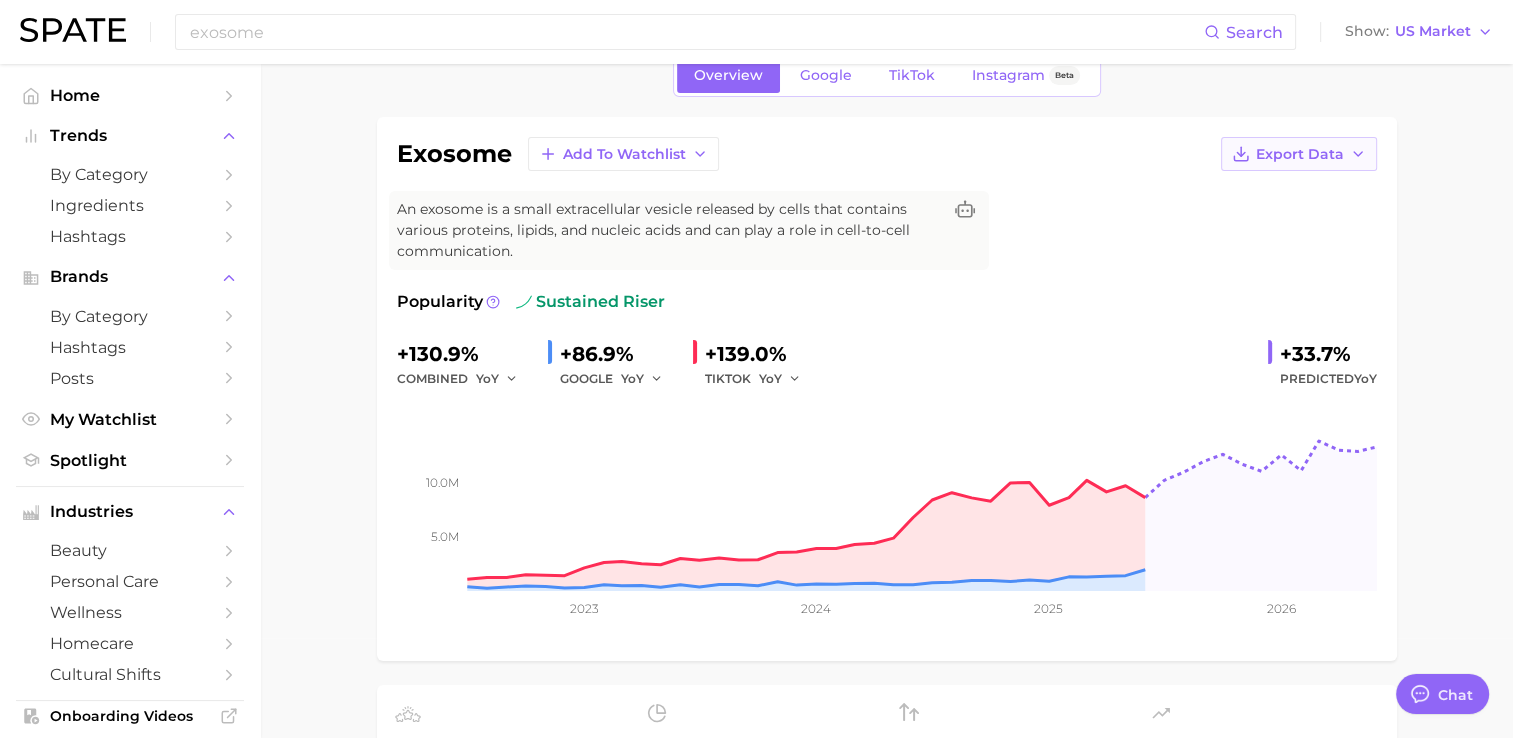 click on "Export Data" at bounding box center [1300, 154] 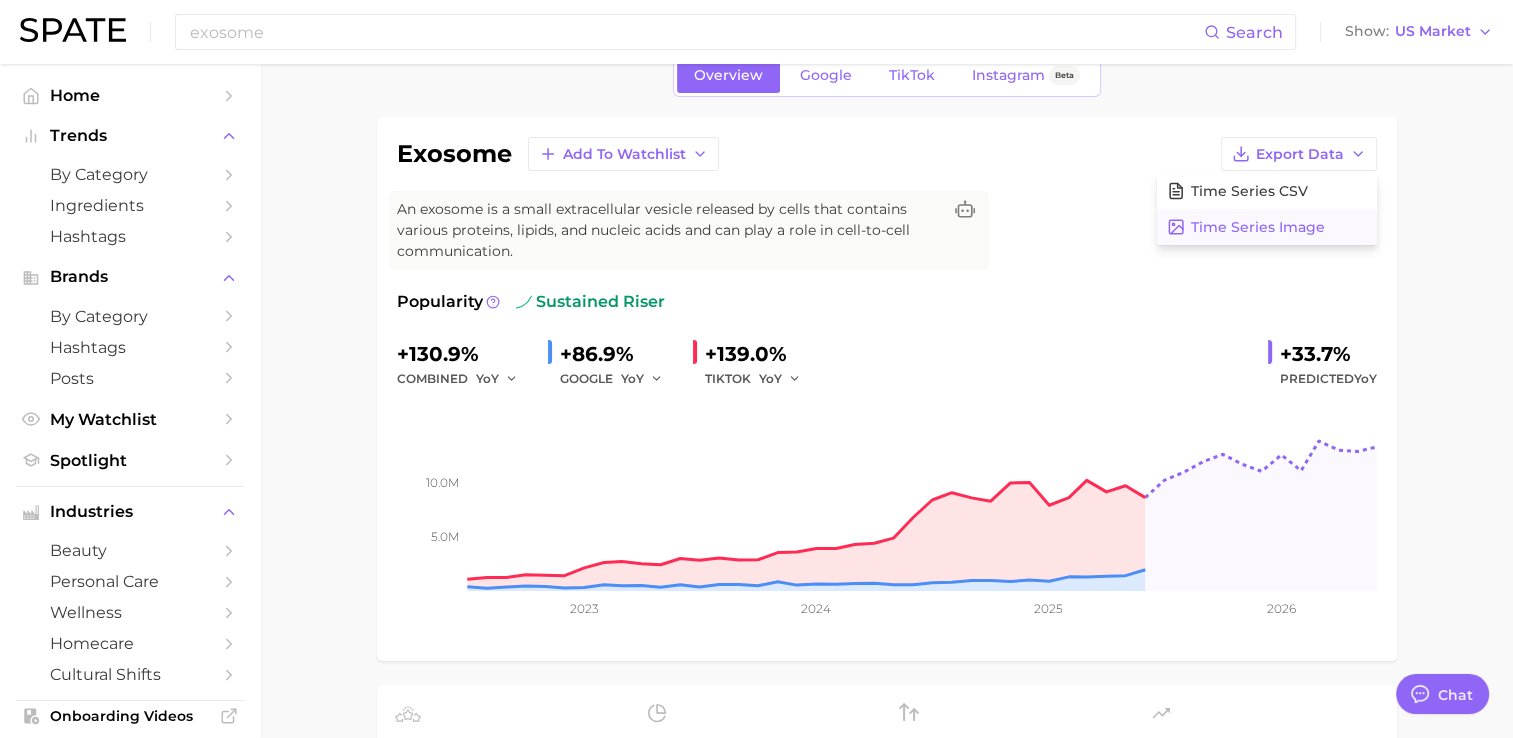 click on "Time Series Image" at bounding box center [1258, 227] 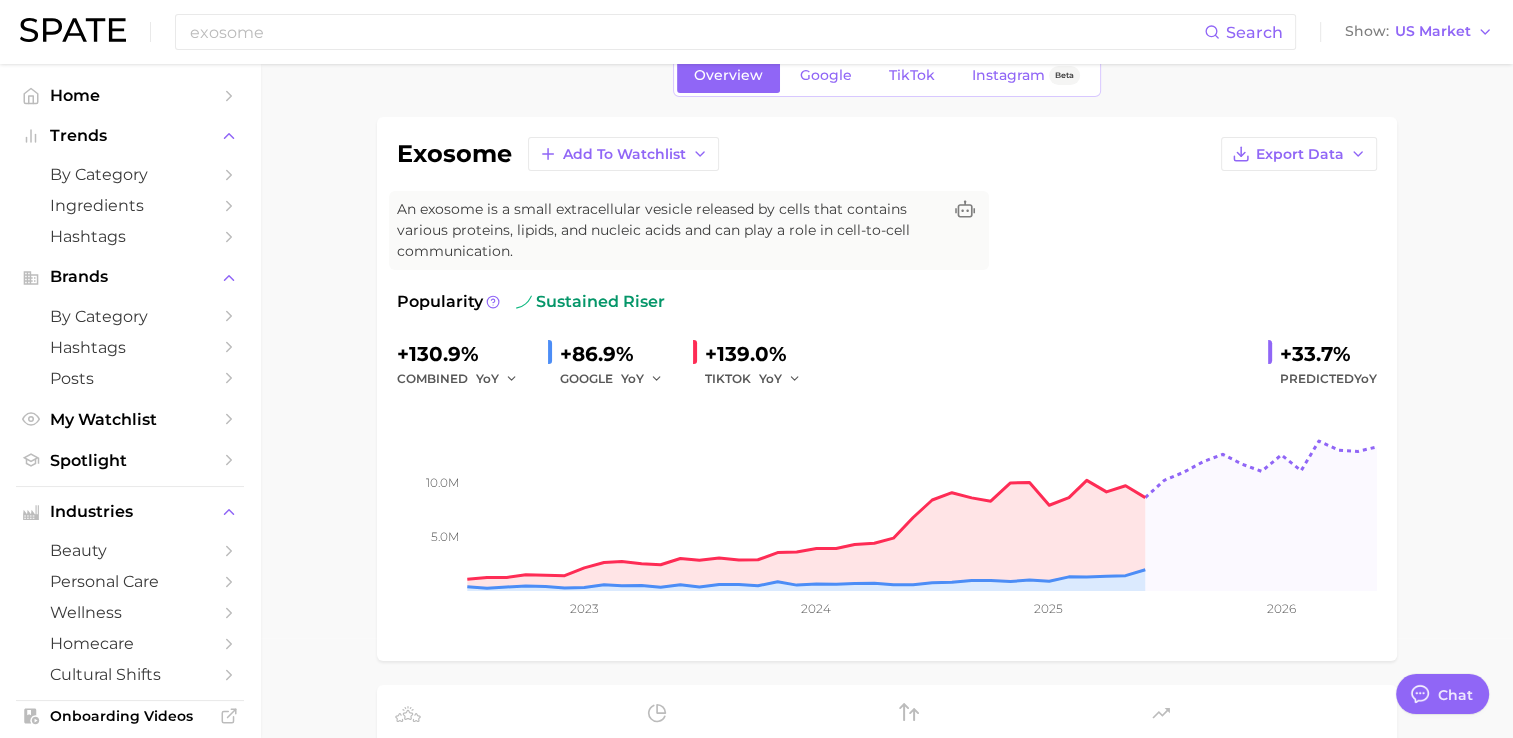 click on "exosome Overview Google TikTok Instagram Beta exosome Add to Watchlist Export Data An exosome is a small extracellular vesicle released by cells that contains various proteins, lipids, and nucleic acids and can play a role in cell-to-cell communication. Popularity sustained riser +130.9% combined YoY +86.9% GOOGLE YoY +139.0% TIKTOK YoY +33.7% Predicted  YoY 5.0m 10.0m 2023 2024 2025 2026 How big is this trend? High Popularity 9.1m avg.  monthly popularity Which platform is most popular? TikTok 87.4% popularity share How similar is this trend across platforms? High Convergence 74.6% pop.  convergence Will it last? Very Likely +33.7% pop.  predicted growth related categories brands Related Categories 1243  total What are consumers viewing alongside  exosome ? Export Data Filters body parts   76.1k concerns   39.7k ingredients   29.0k benefits   16.9k beauty trends   9.4k routines   3.8k Columns new group Popularity YoY QoQ exosome skin body parts 36.1k Medium +14.9% -3.9% exosome collagen ingredients 9.8k 5.8k" at bounding box center (886, 998) 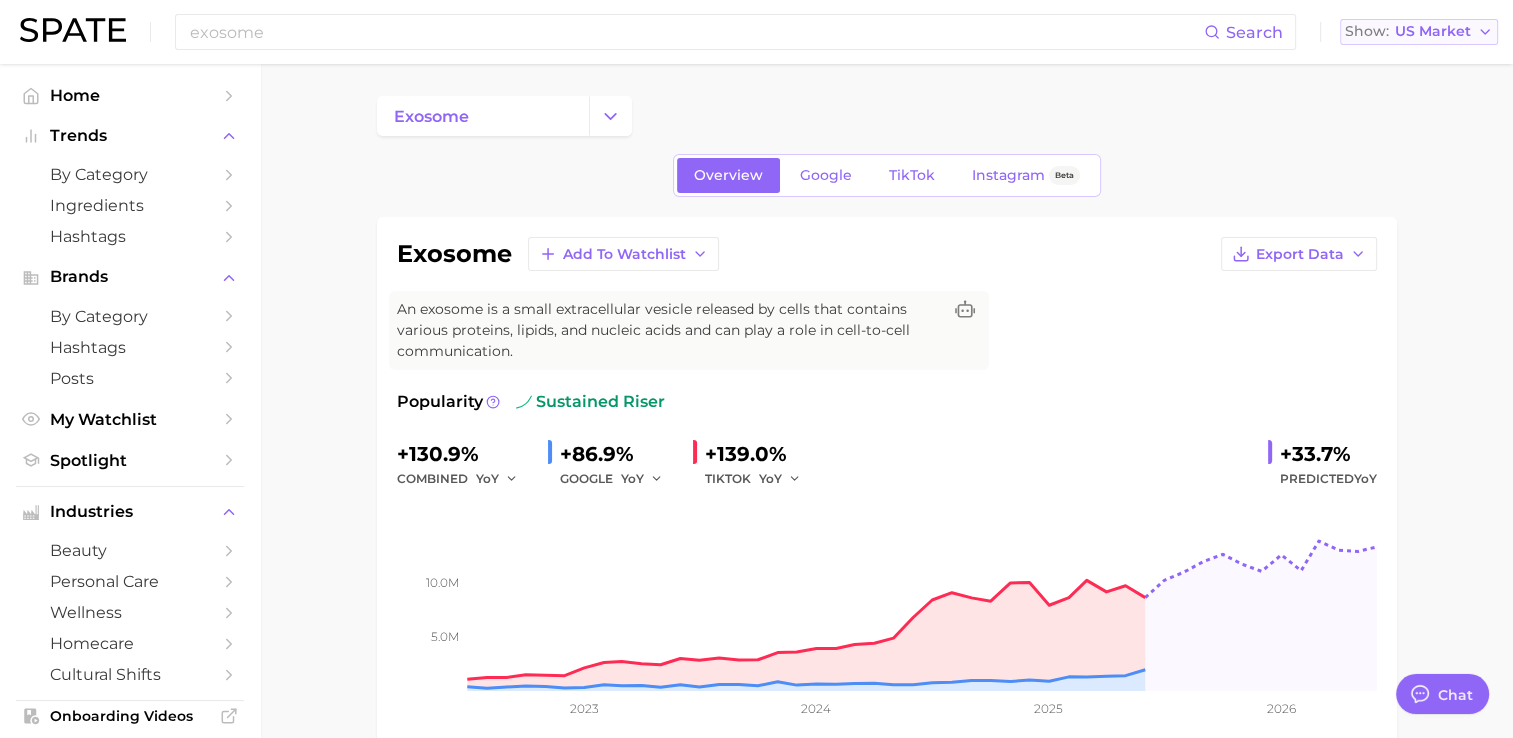 click on "US Market" at bounding box center (1433, 31) 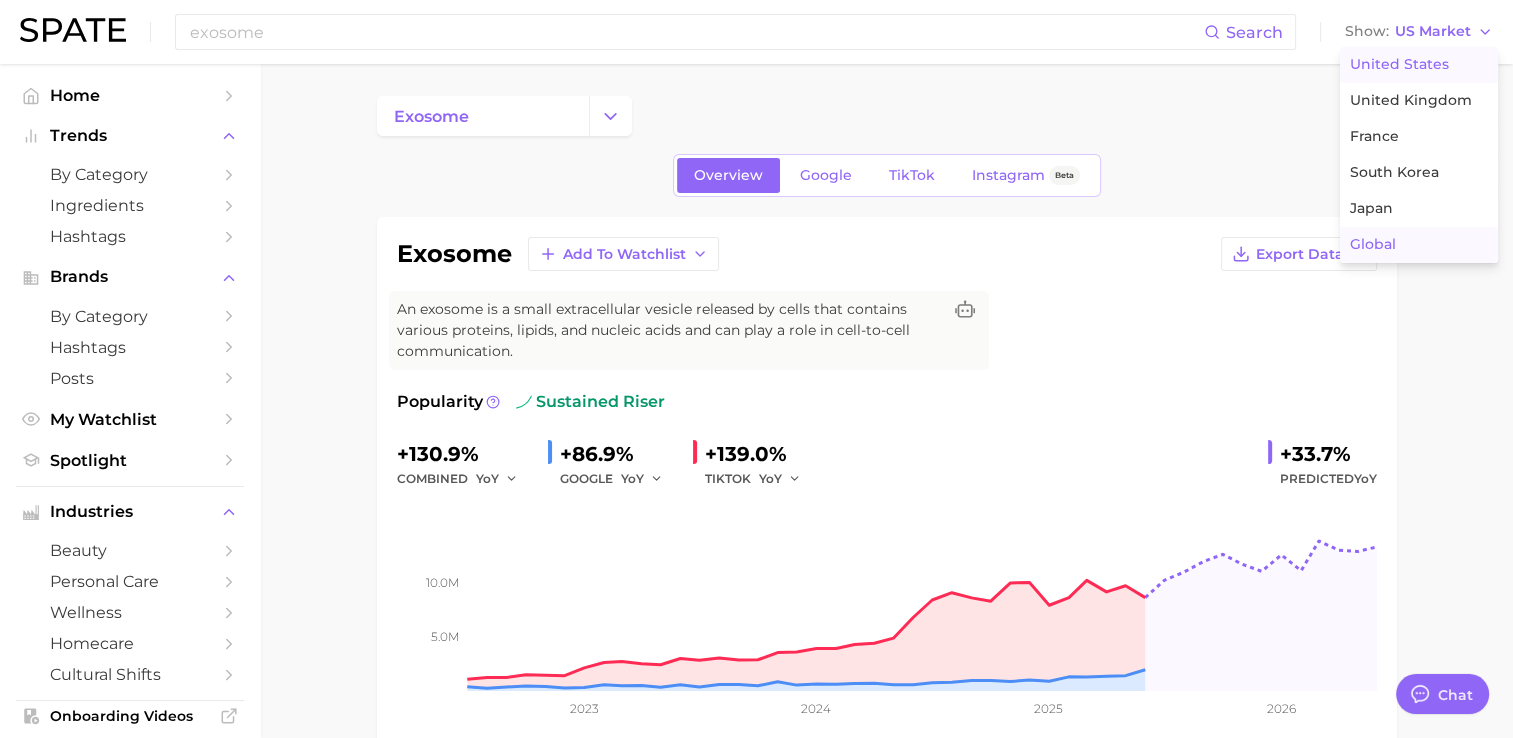 click on "Global" at bounding box center [1373, 244] 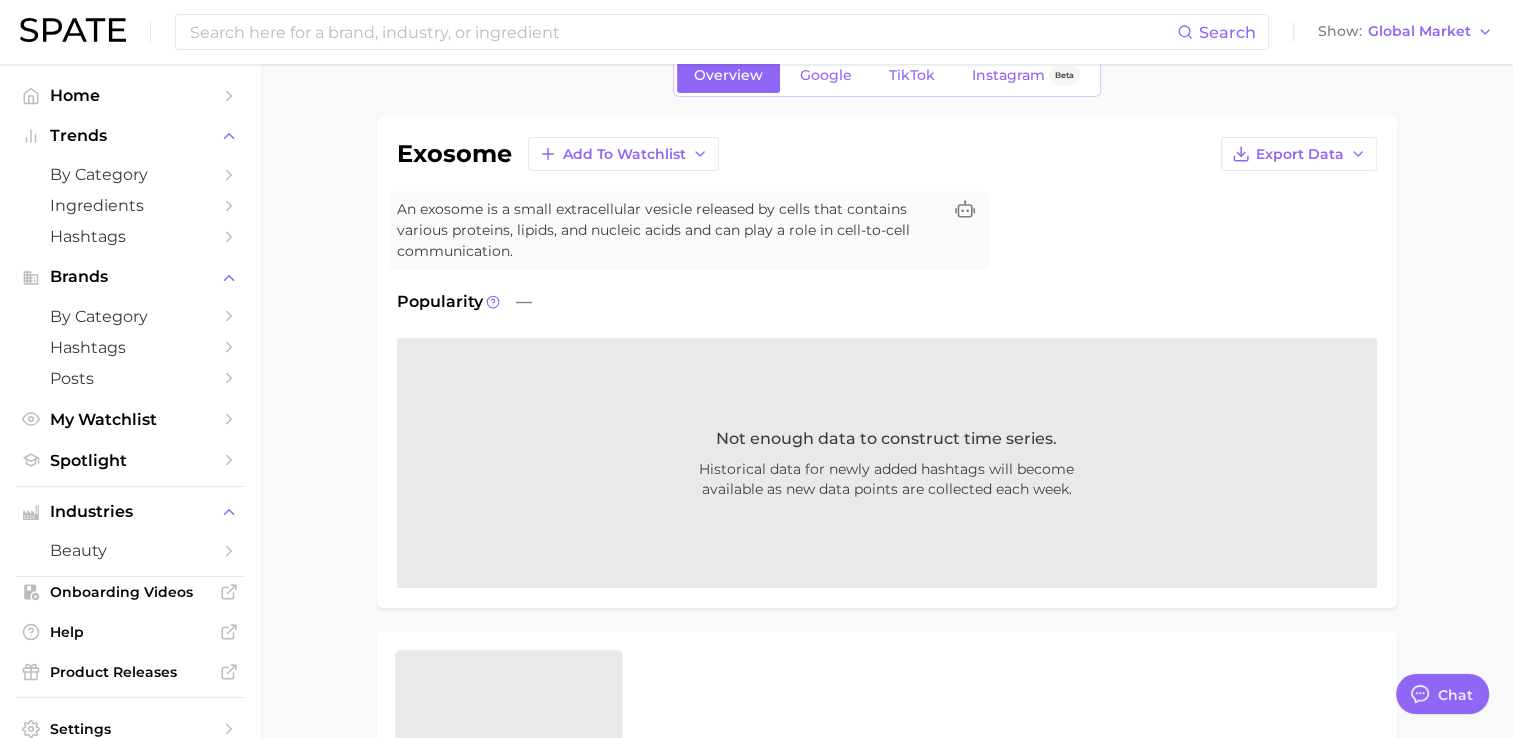 scroll, scrollTop: 0, scrollLeft: 0, axis: both 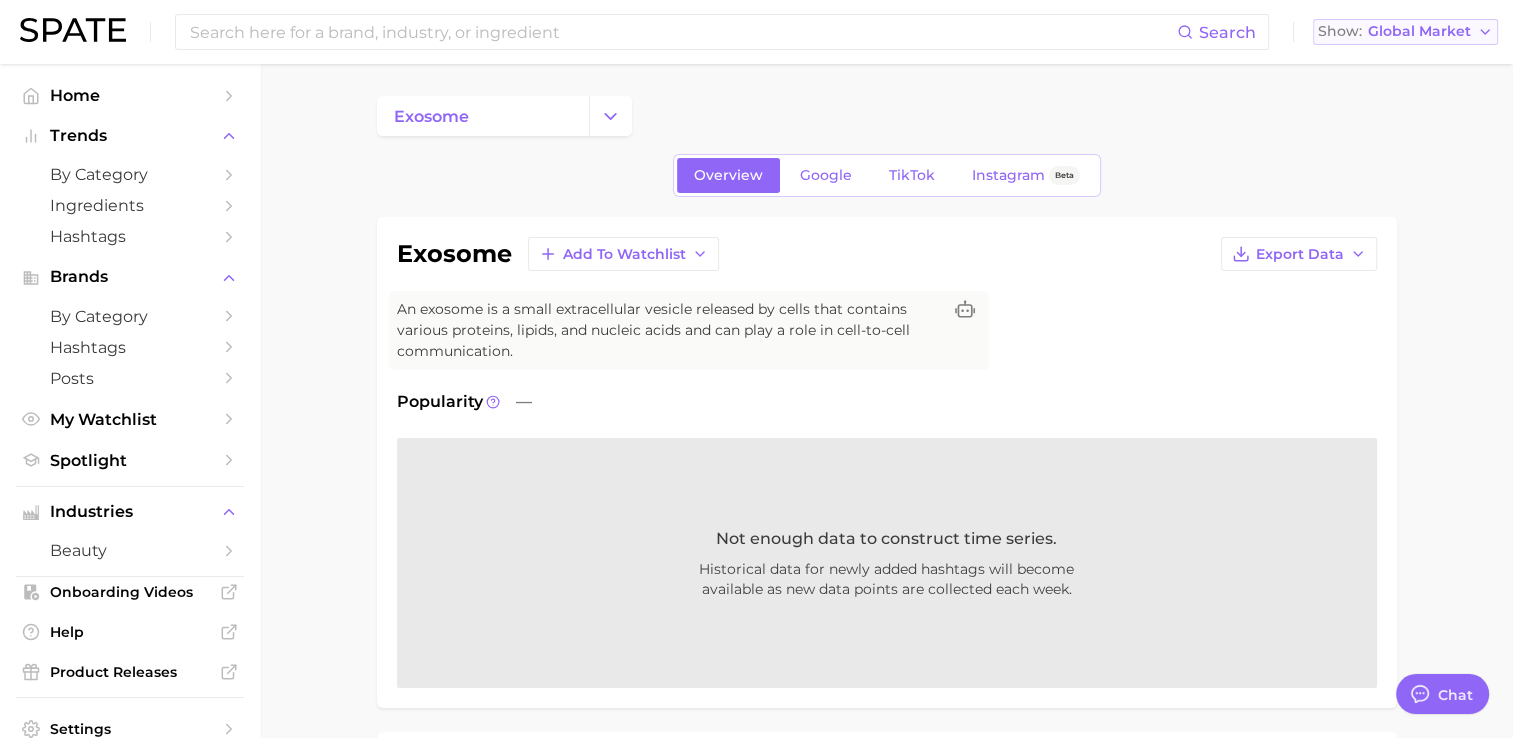 click on "Global Market" at bounding box center [1419, 31] 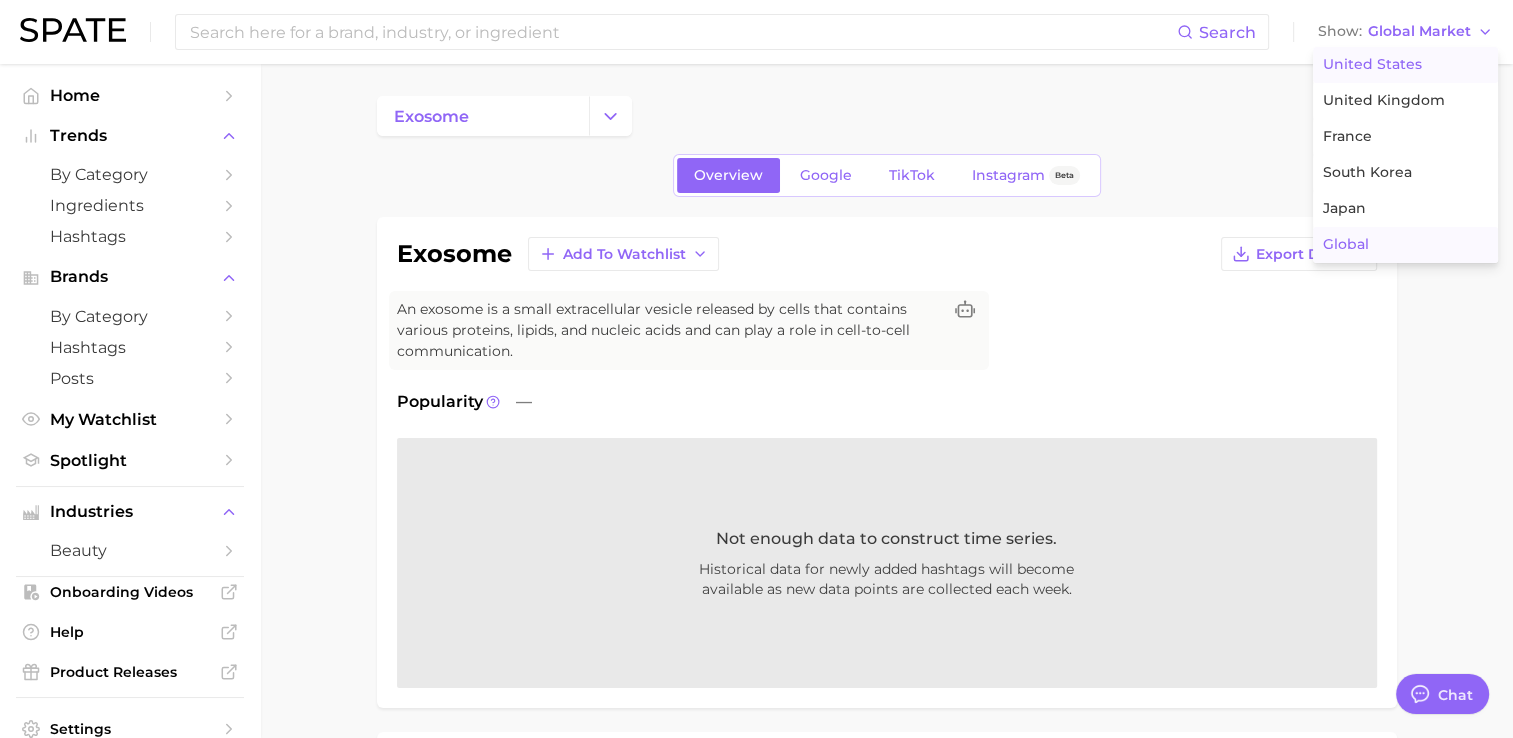 click on "United States" at bounding box center [1372, 64] 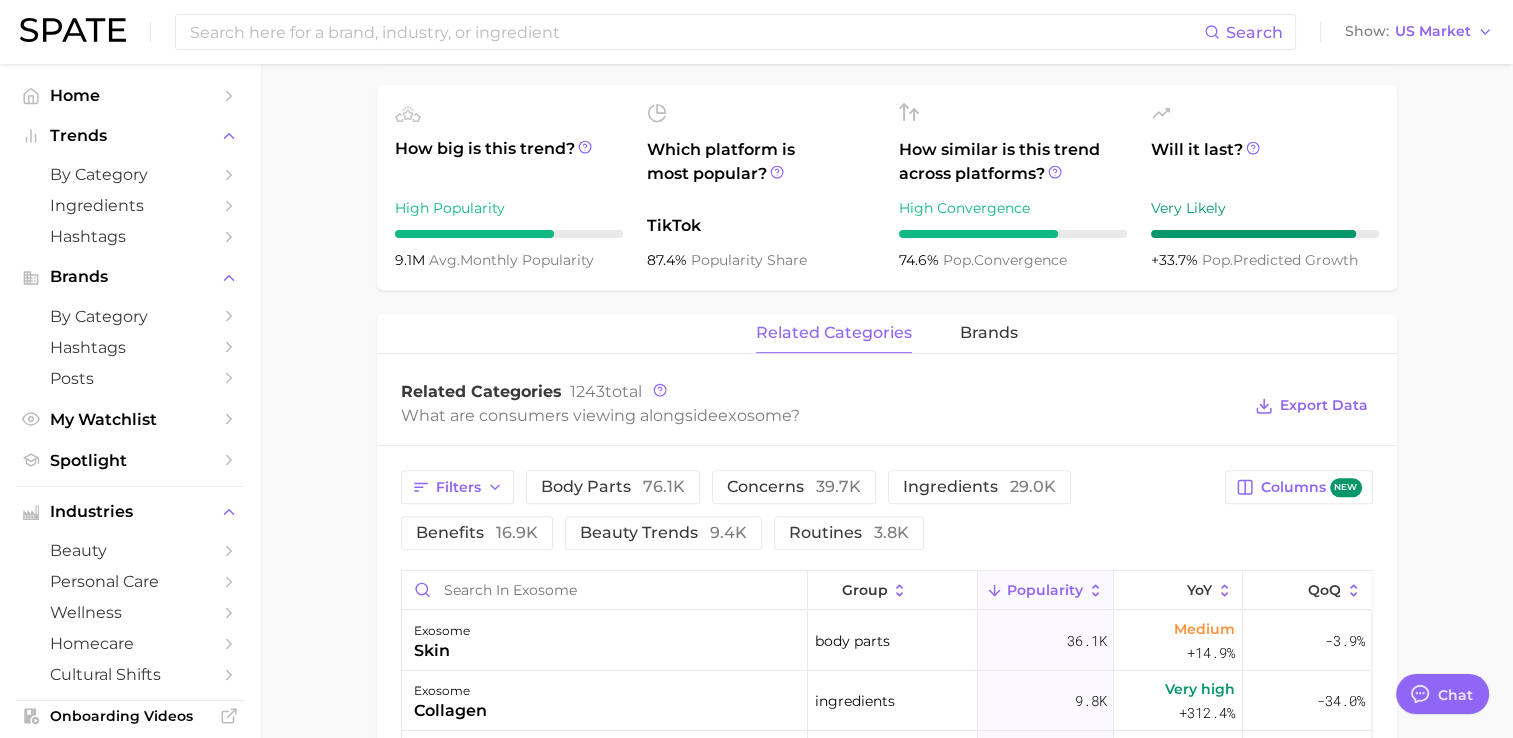 scroll, scrollTop: 900, scrollLeft: 0, axis: vertical 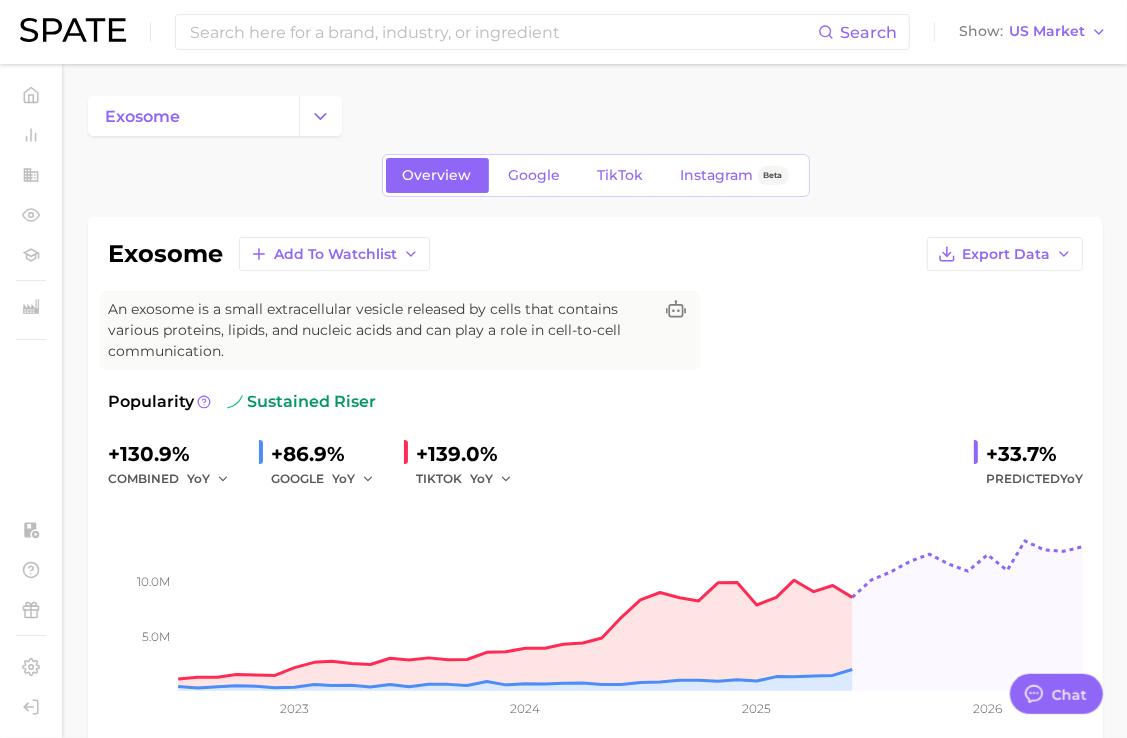 click on "Overview Google TikTok Instagram Beta" at bounding box center (596, 175) 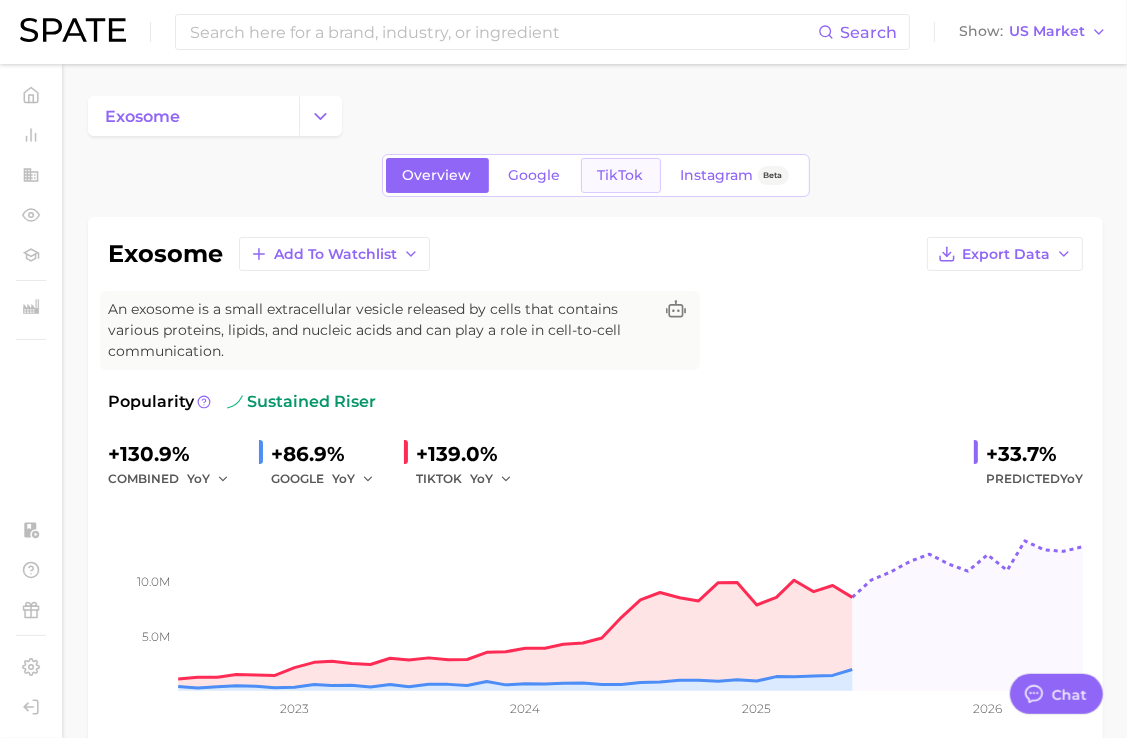 click on "TikTok" at bounding box center (621, 175) 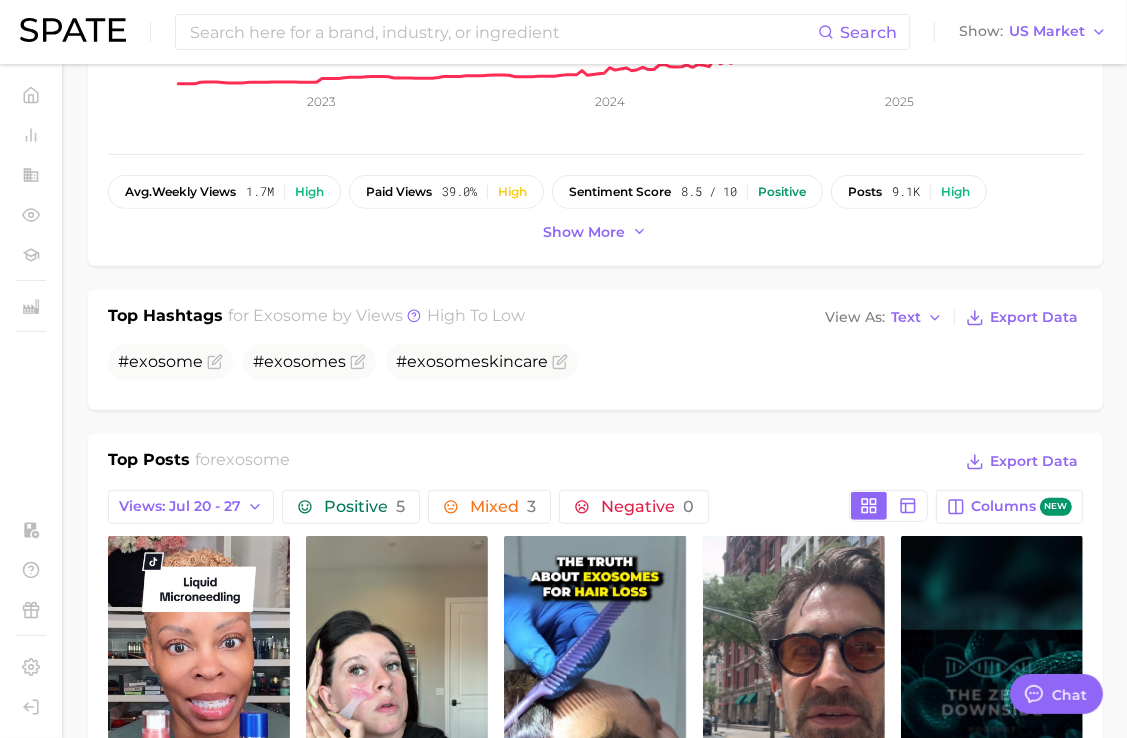 scroll, scrollTop: 0, scrollLeft: 0, axis: both 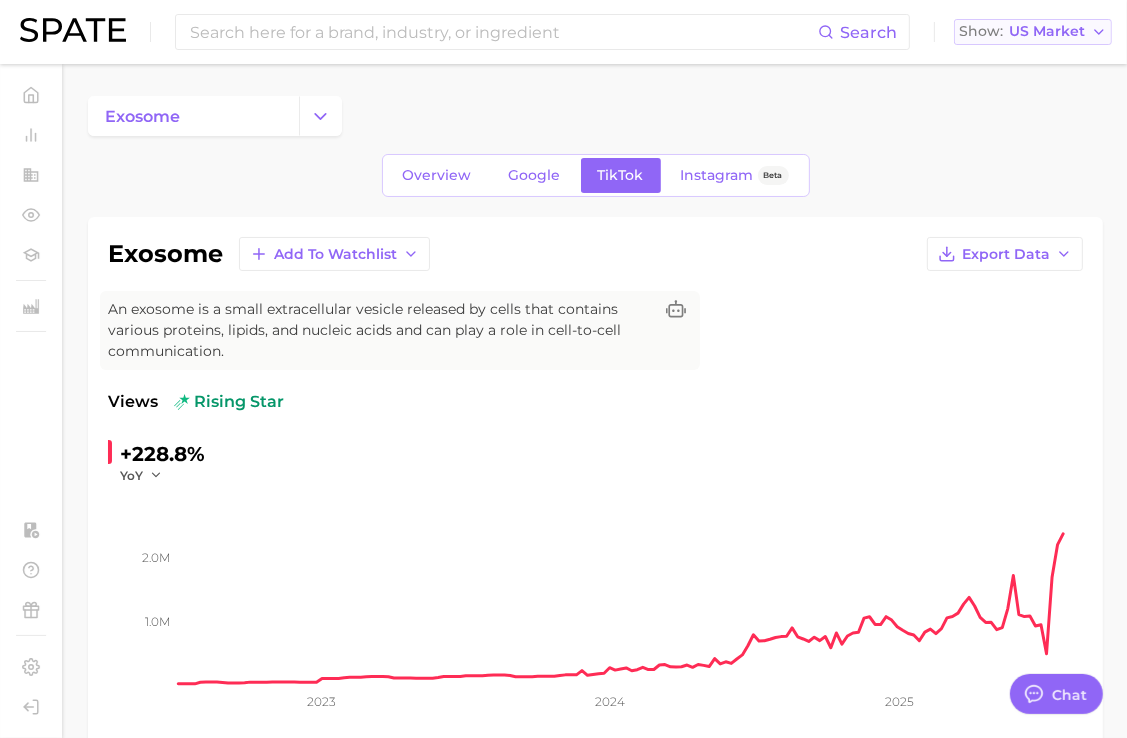 click on "US Market" at bounding box center (1047, 31) 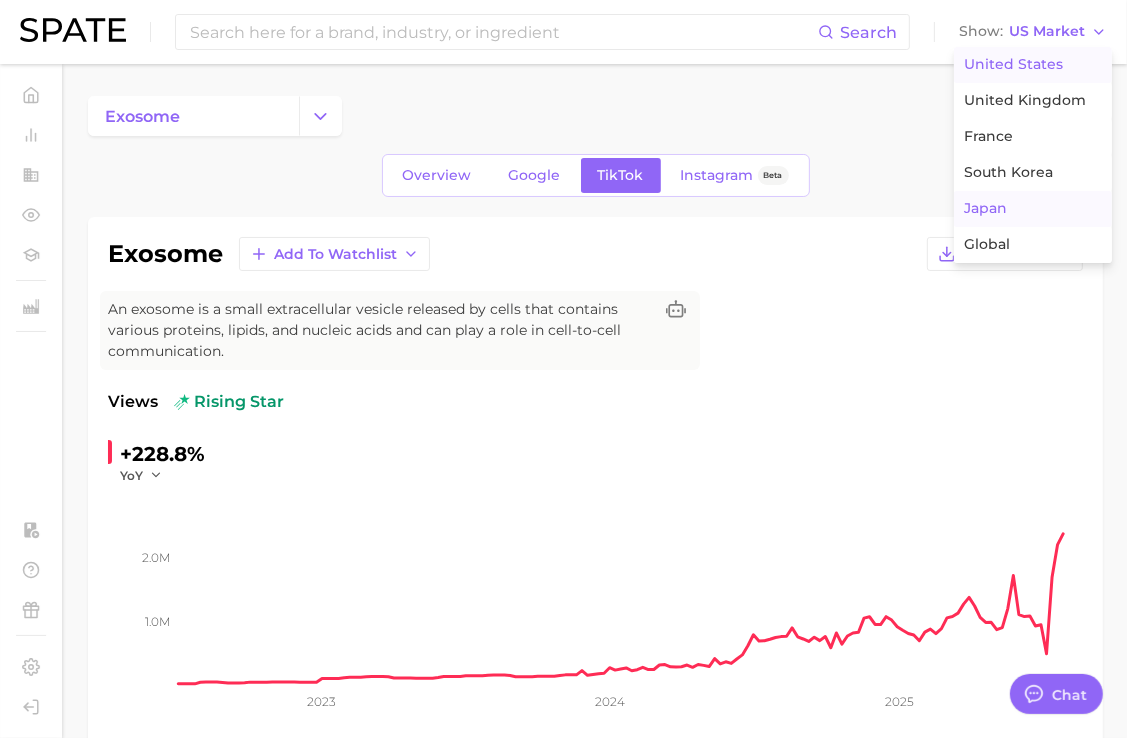 click on "Japan" at bounding box center [985, 208] 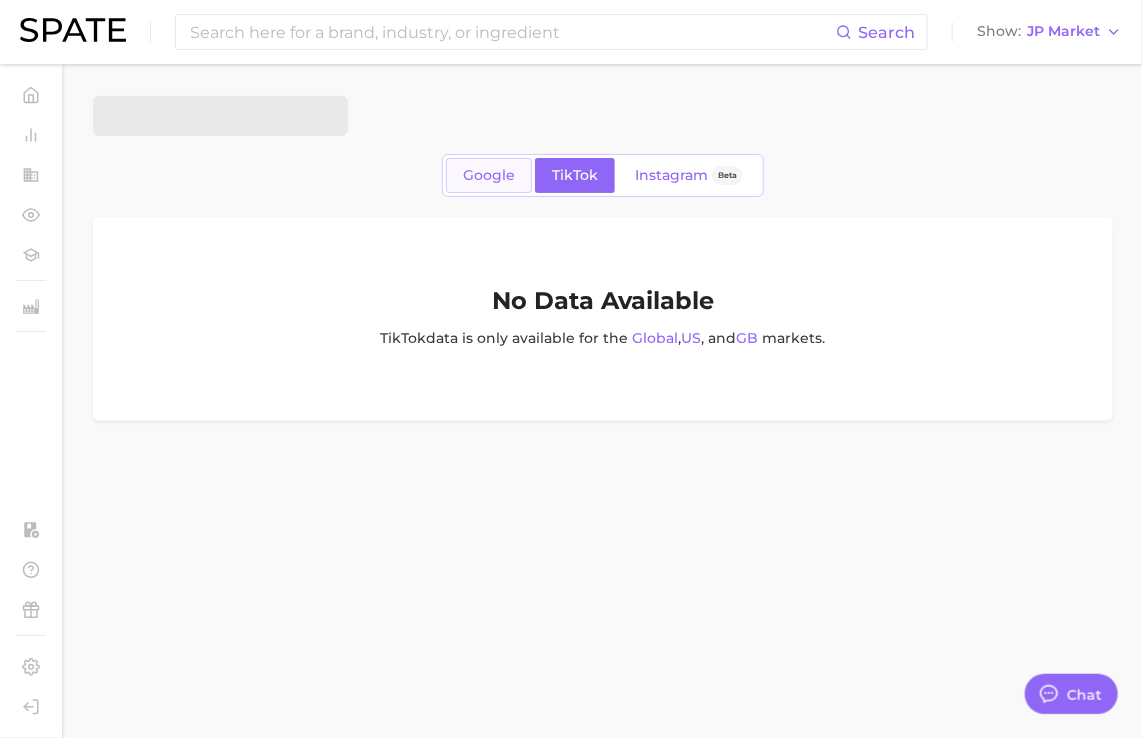 click on "Google" at bounding box center (489, 175) 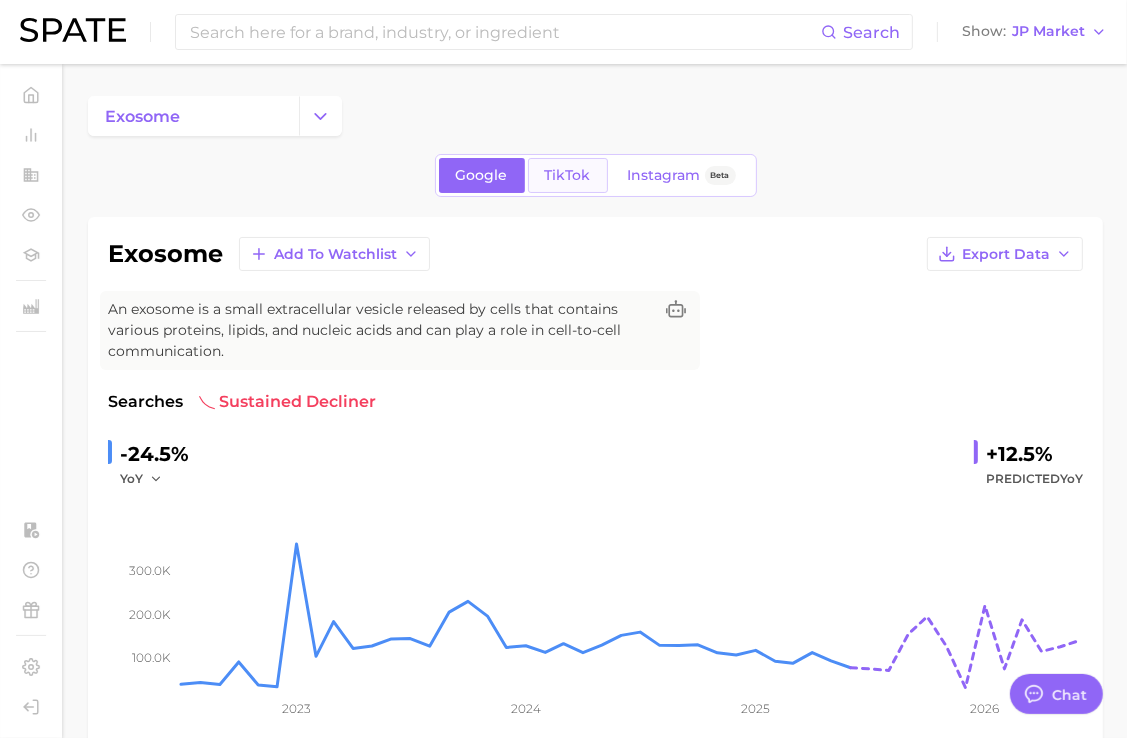 click on "TikTok" at bounding box center [568, 175] 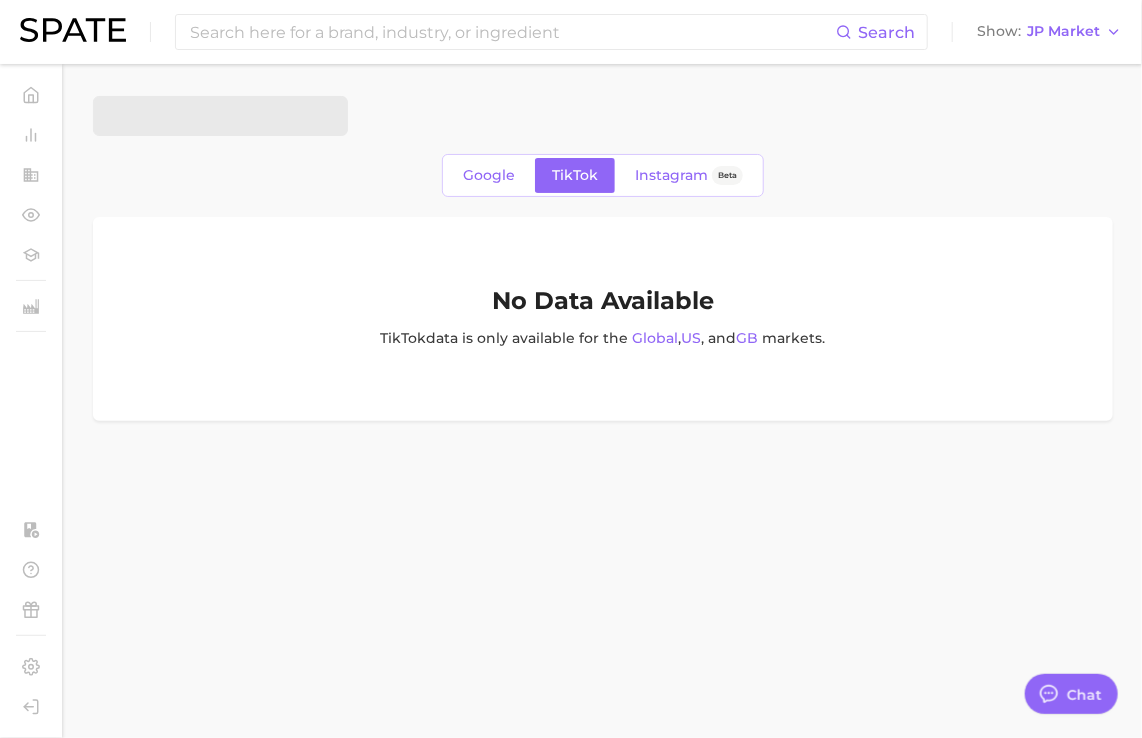 click on "Search Show JP Market" at bounding box center (571, 32) 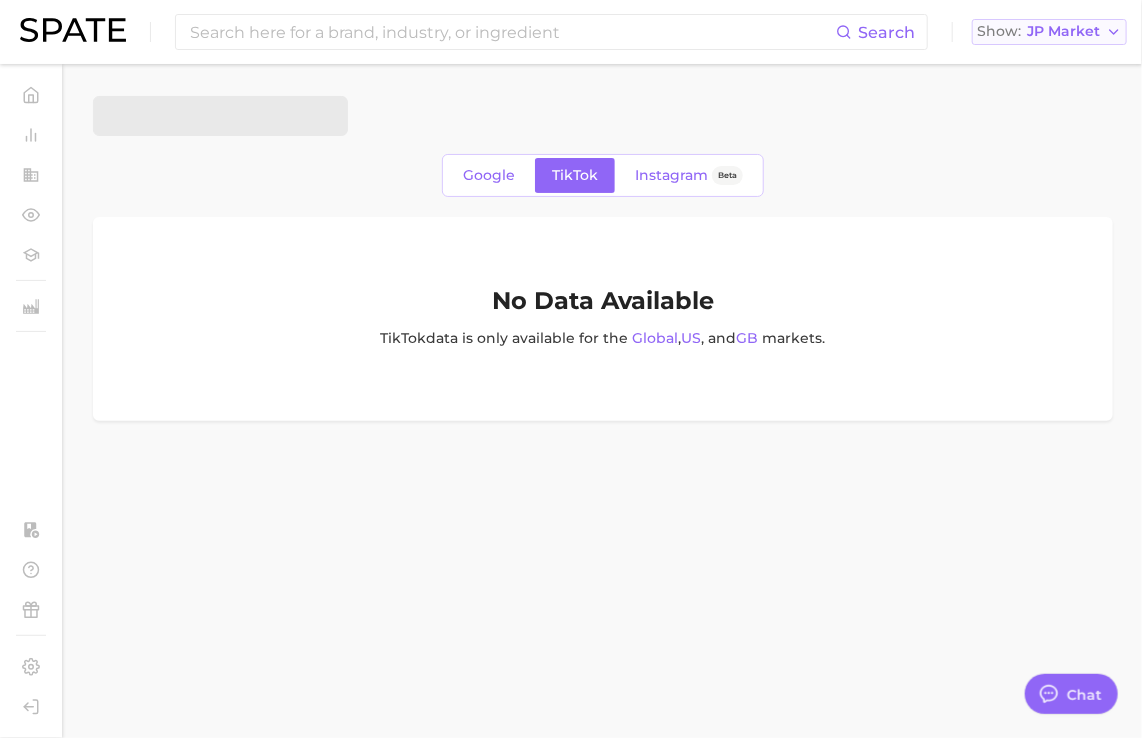 click on "Show JP Market" at bounding box center (1049, 32) 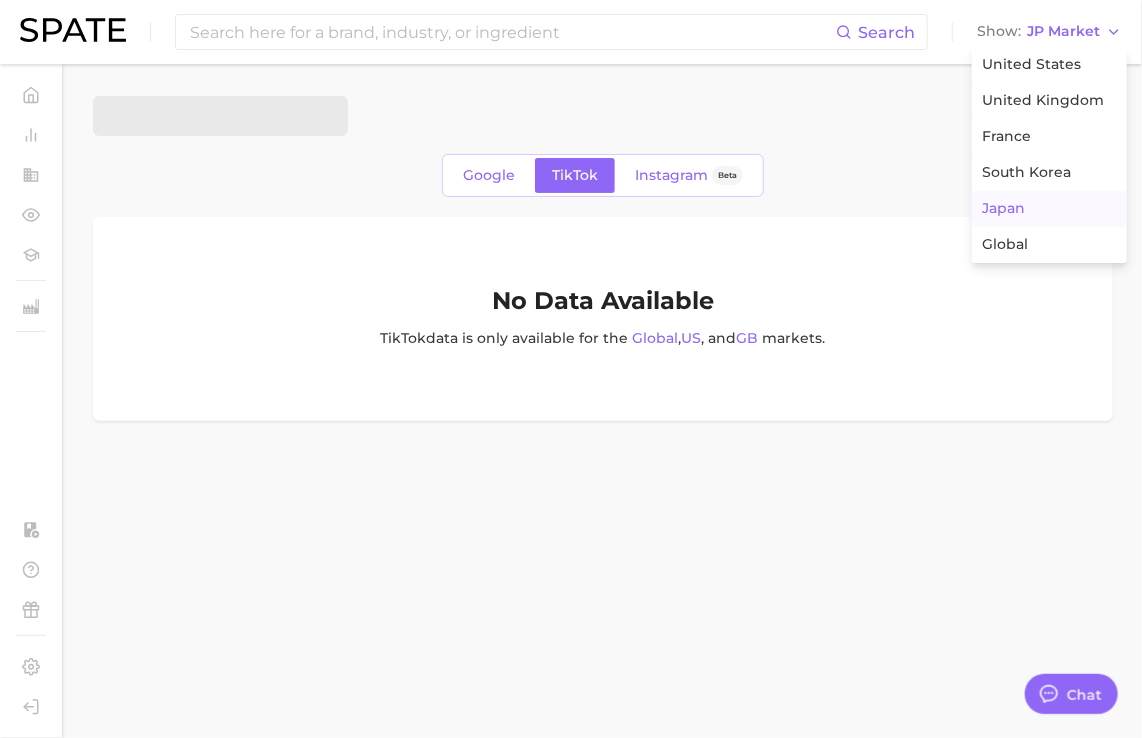 click on "No Data Available TikTok  data is only available for the   Global ,  US , and  GB   market s ." at bounding box center [603, 319] 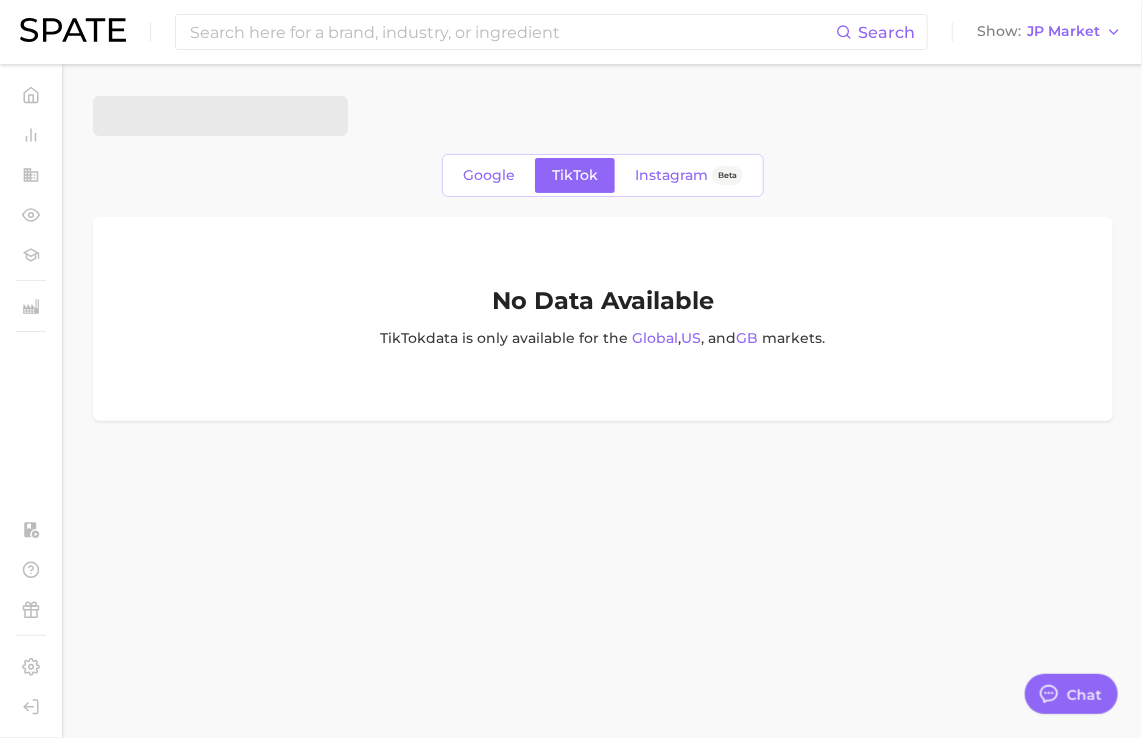 click on "Google TikTok Instagram Beta" at bounding box center (603, 175) 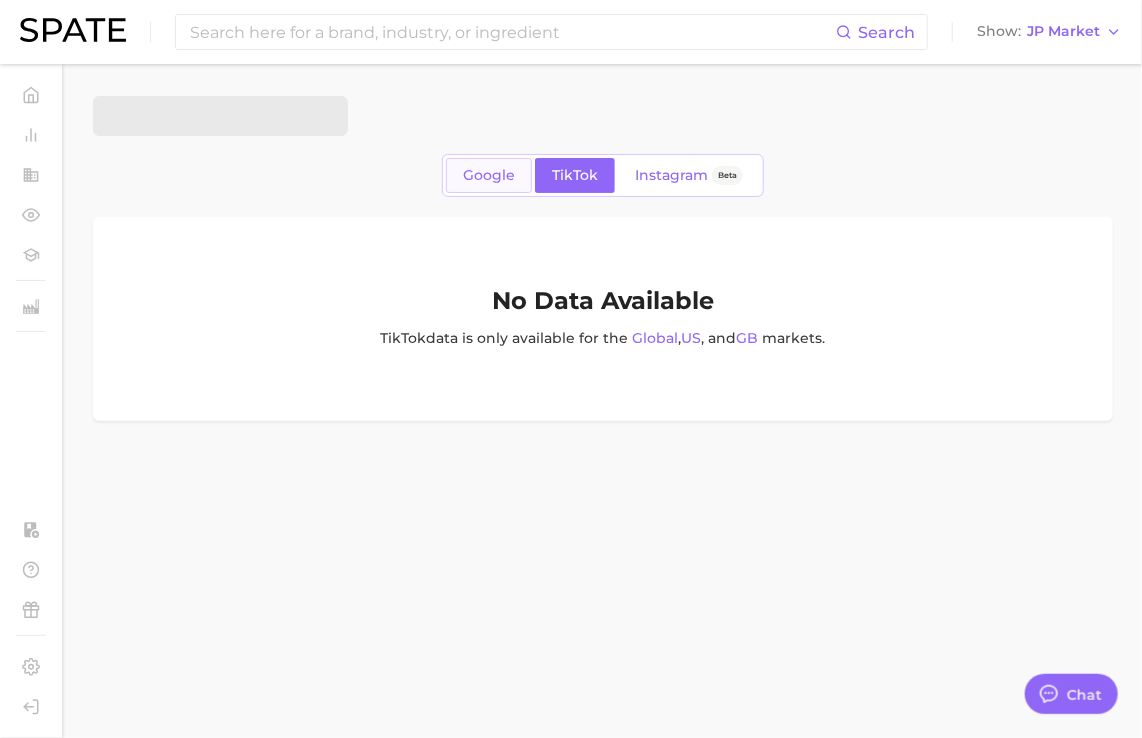 click on "Google" at bounding box center [489, 175] 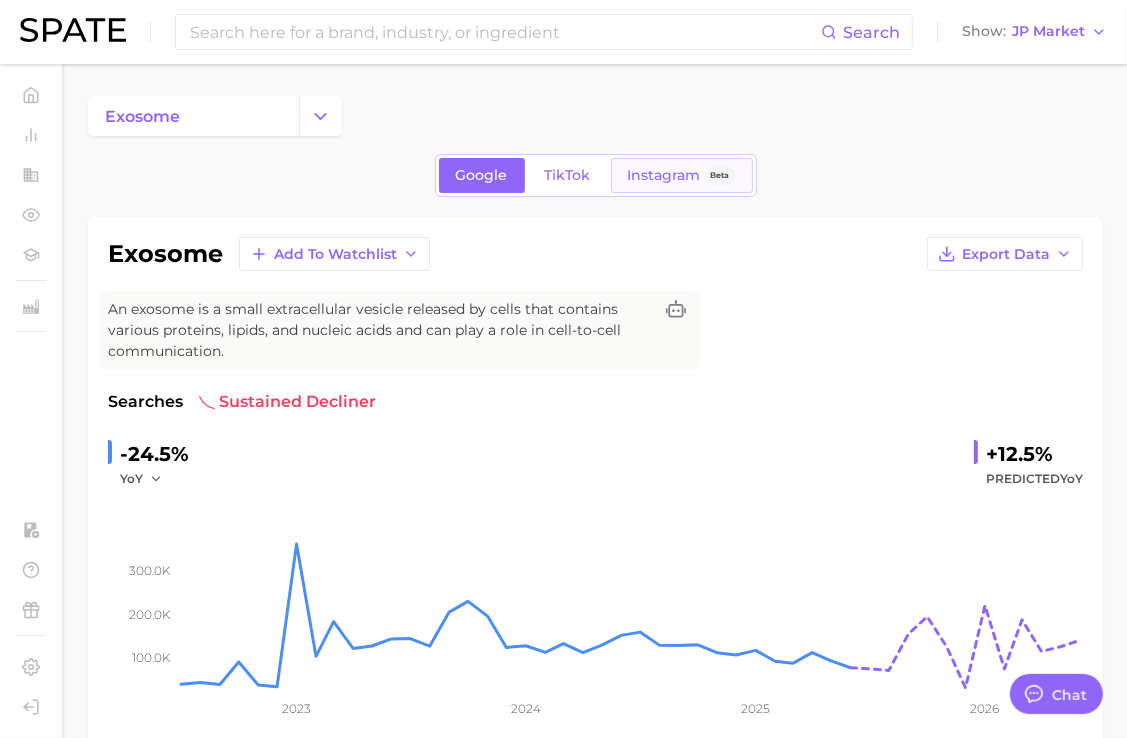 click on "Instagram" at bounding box center (664, 175) 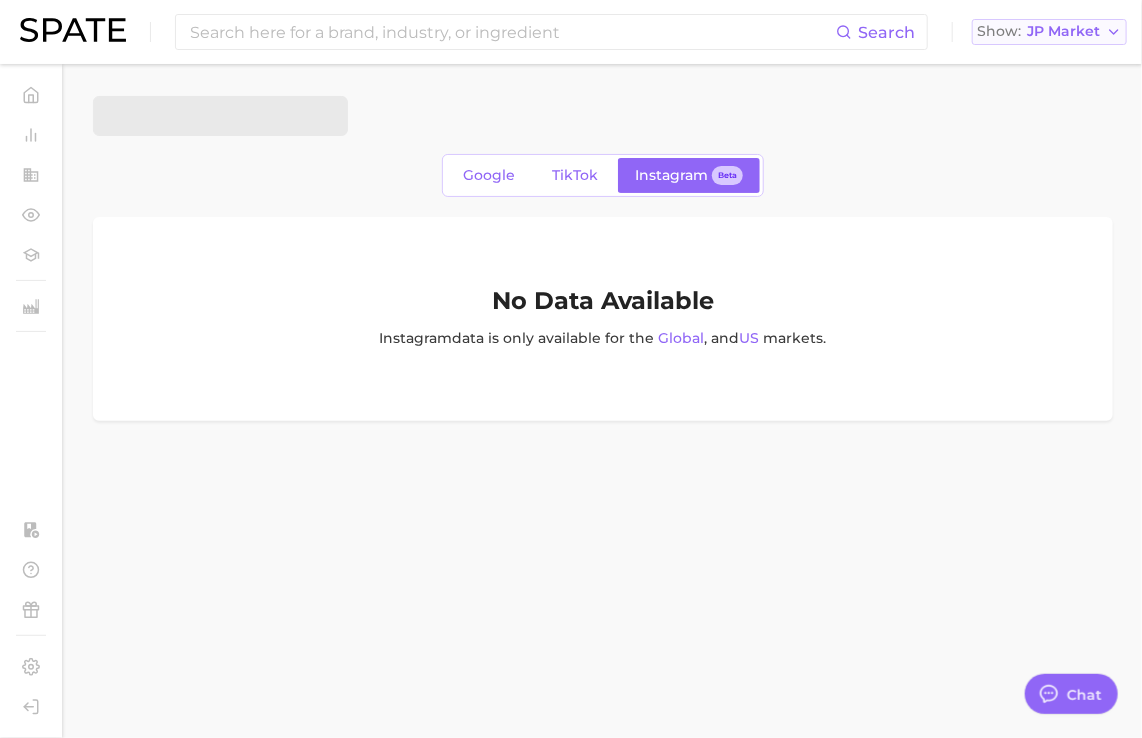 click on "Show JP Market" at bounding box center (1049, 32) 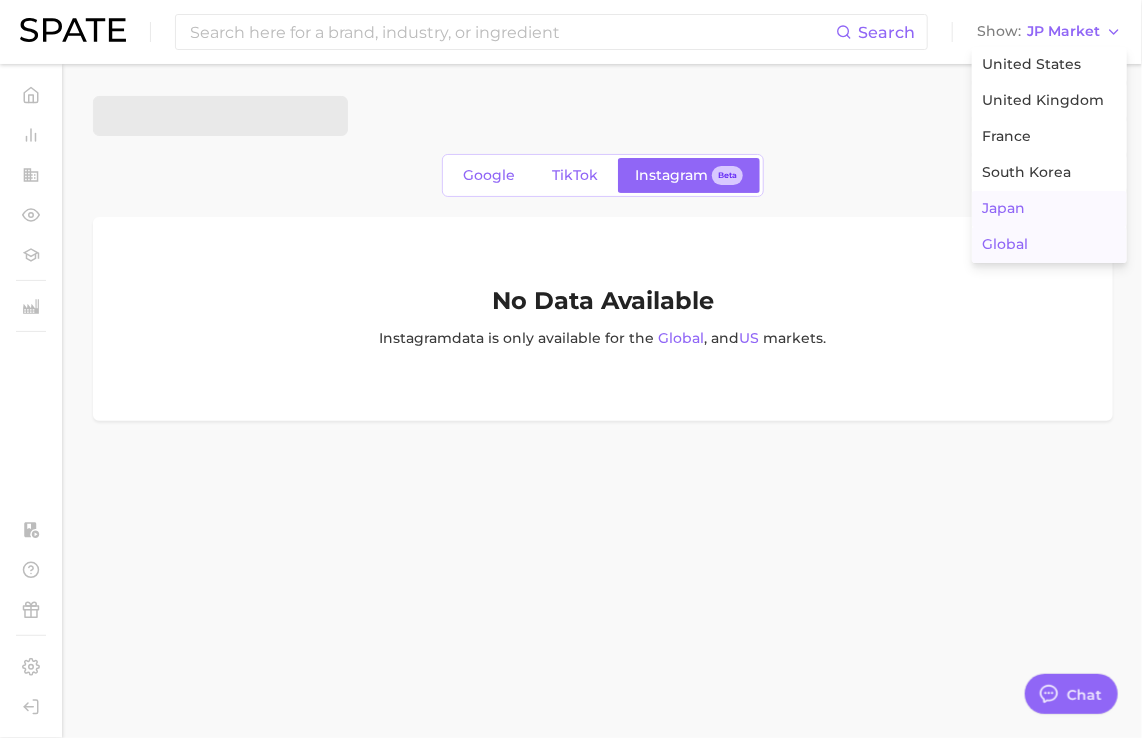 click on "Global" at bounding box center (1049, 245) 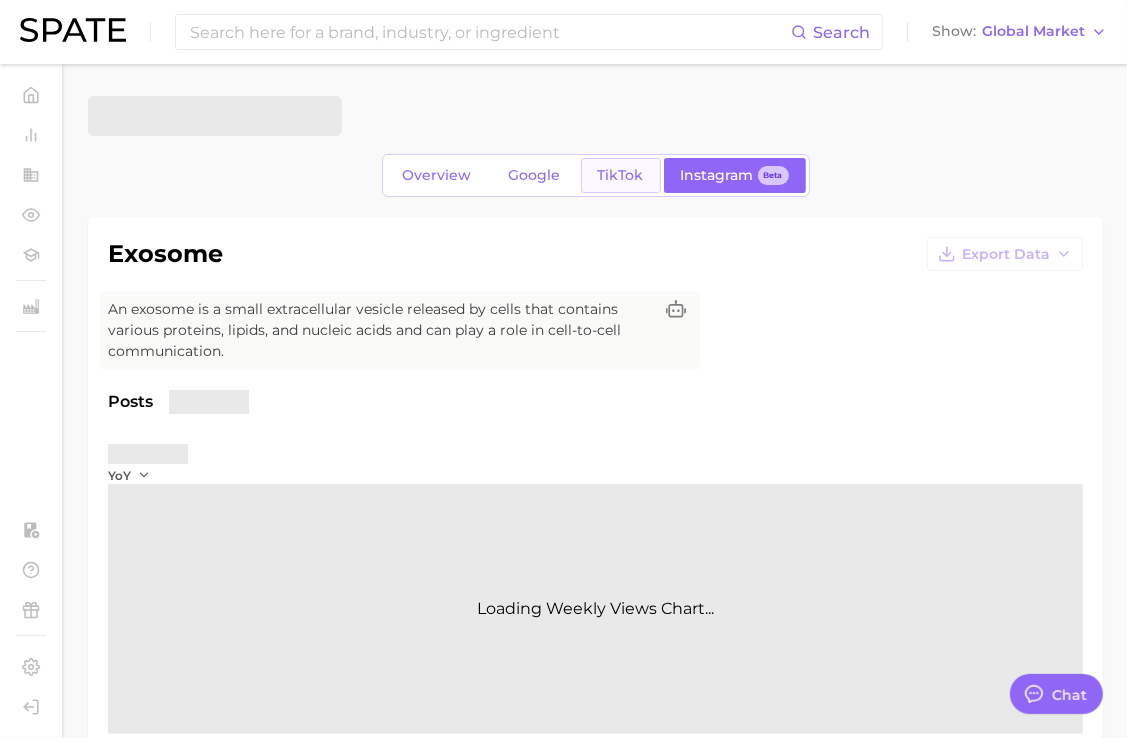 click on "TikTok" at bounding box center [621, 175] 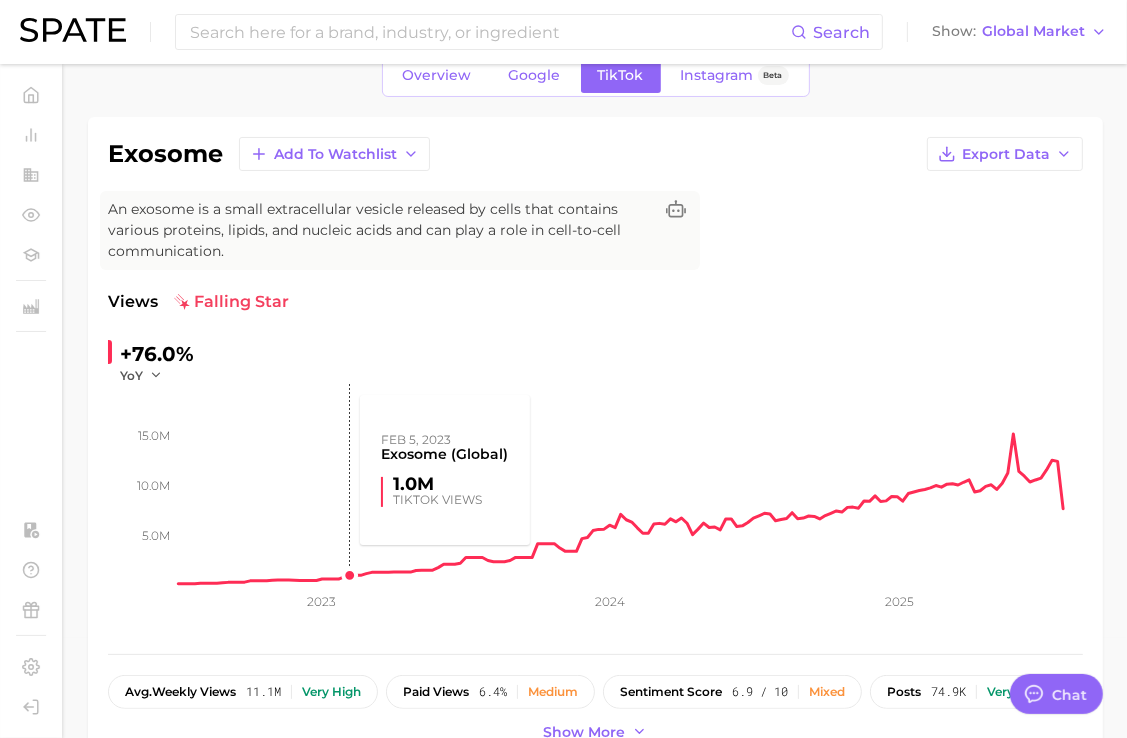 scroll, scrollTop: 200, scrollLeft: 0, axis: vertical 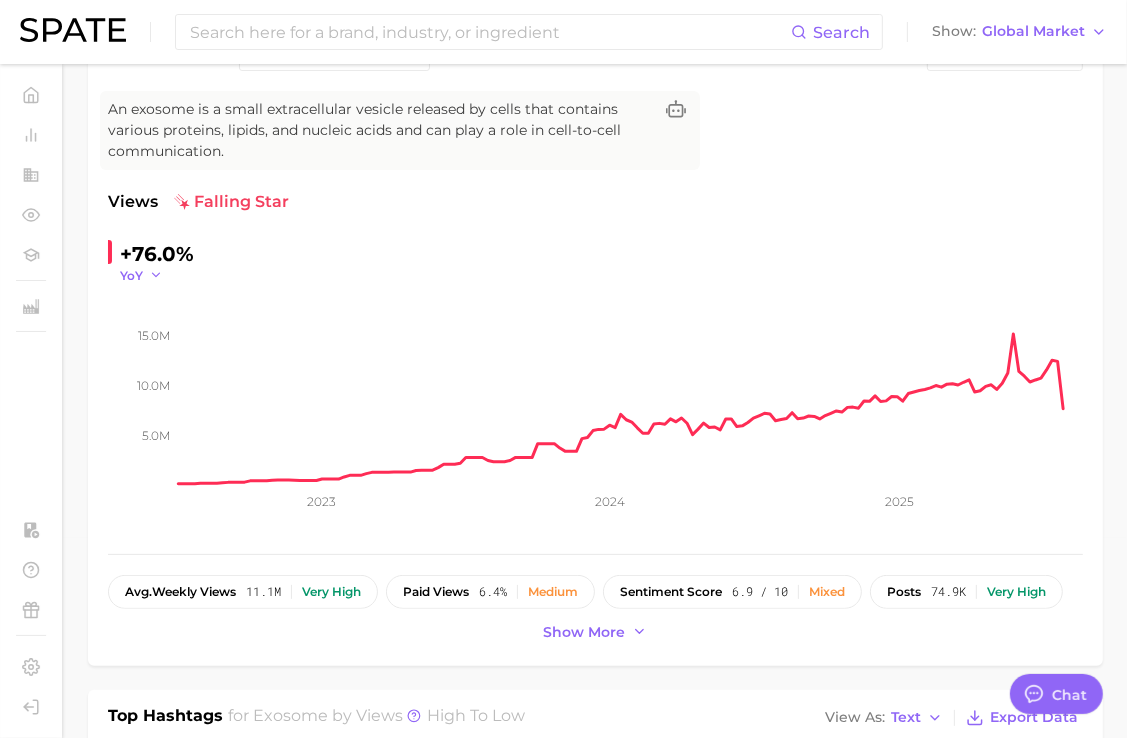 click on "YoY" at bounding box center [131, 275] 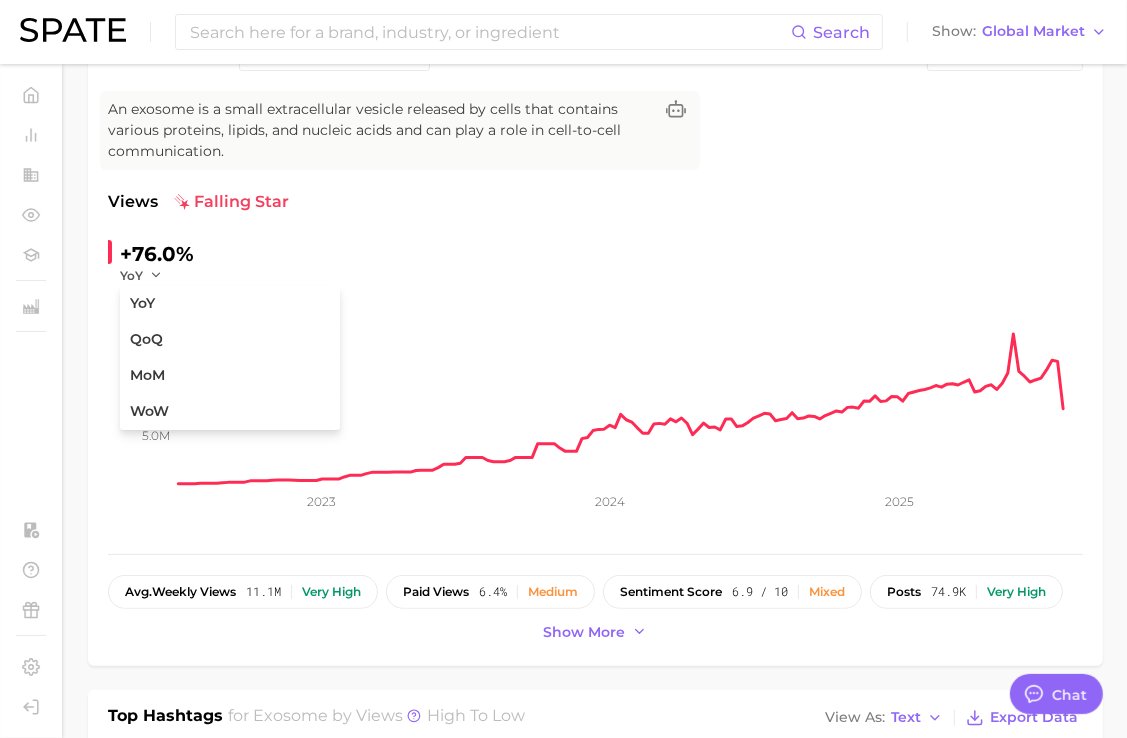 click on "+76.0% YoY YoY QoQ MoM WoW" at bounding box center [244, 261] 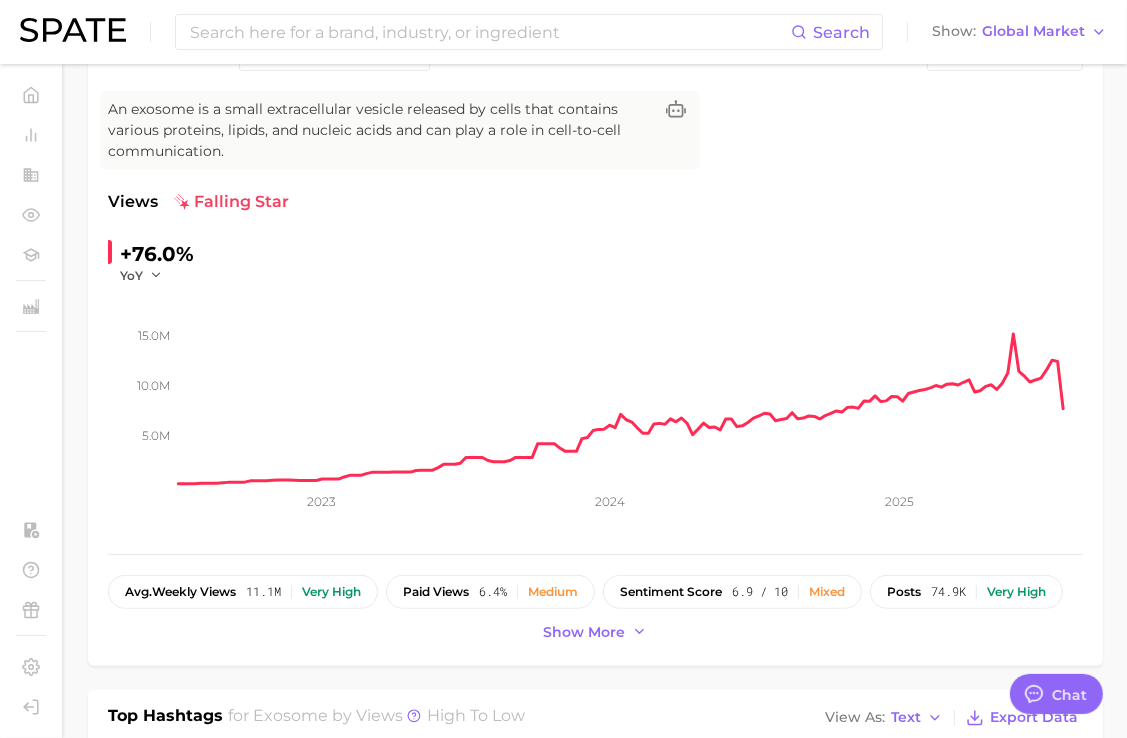 scroll, scrollTop: 0, scrollLeft: 0, axis: both 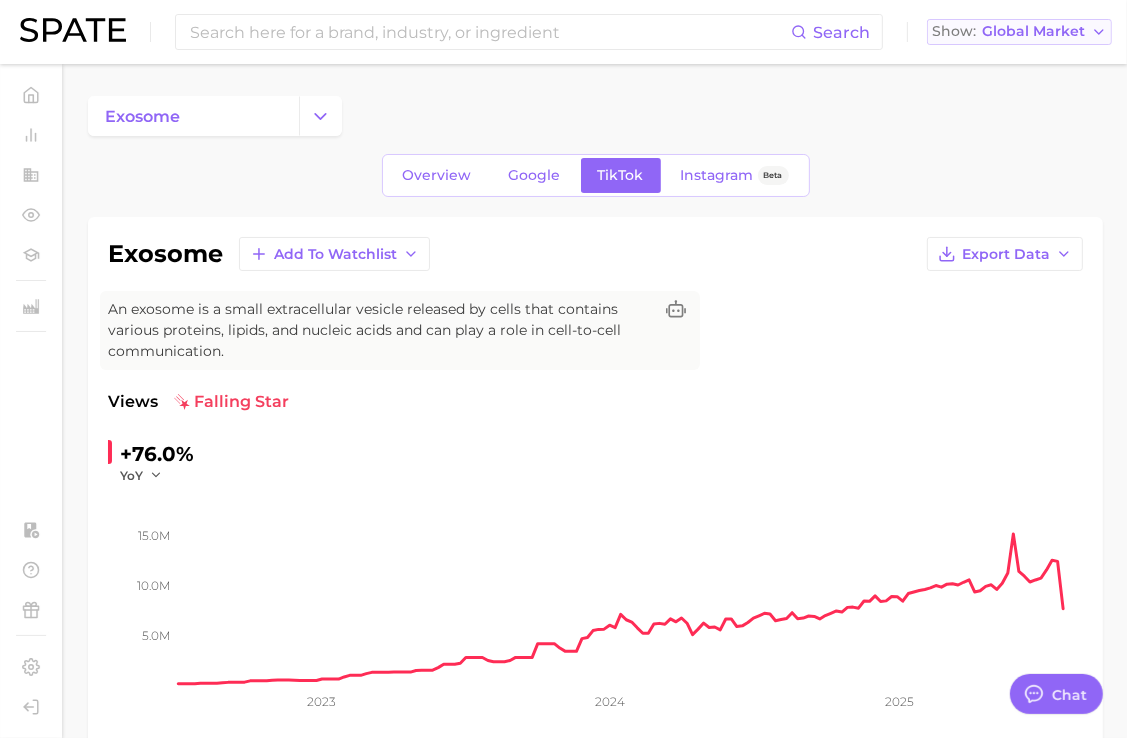 click on "Global Market" at bounding box center (1033, 31) 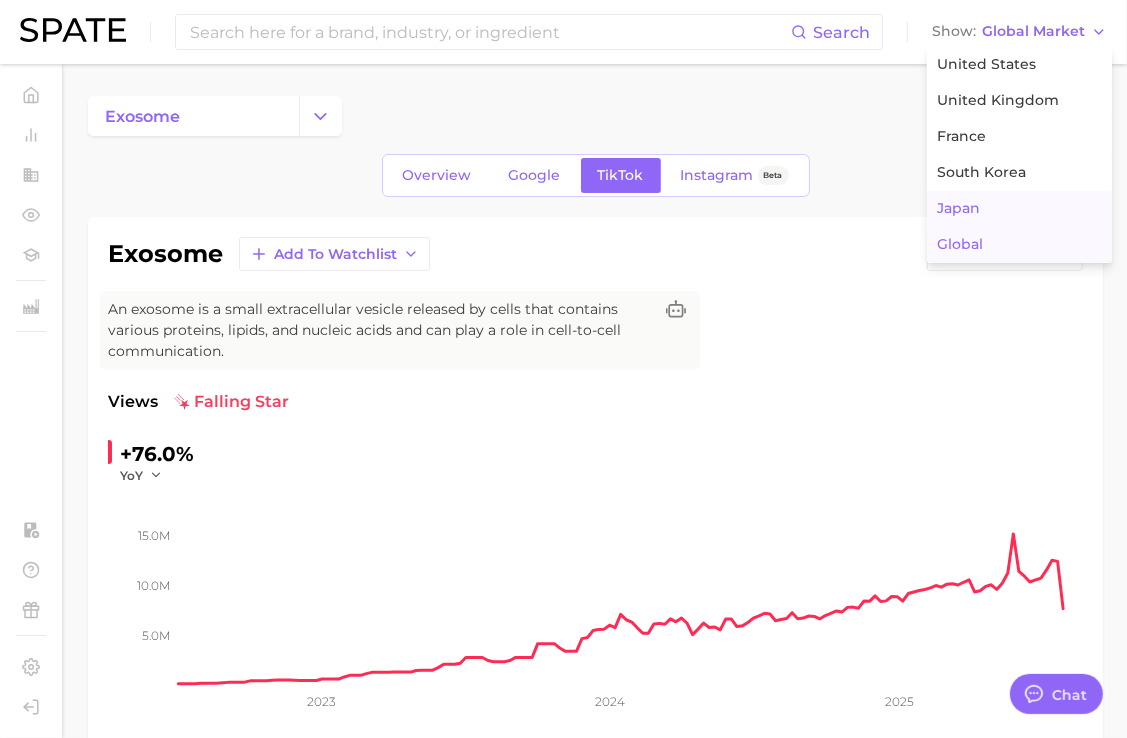 click on "Japan" at bounding box center [1019, 209] 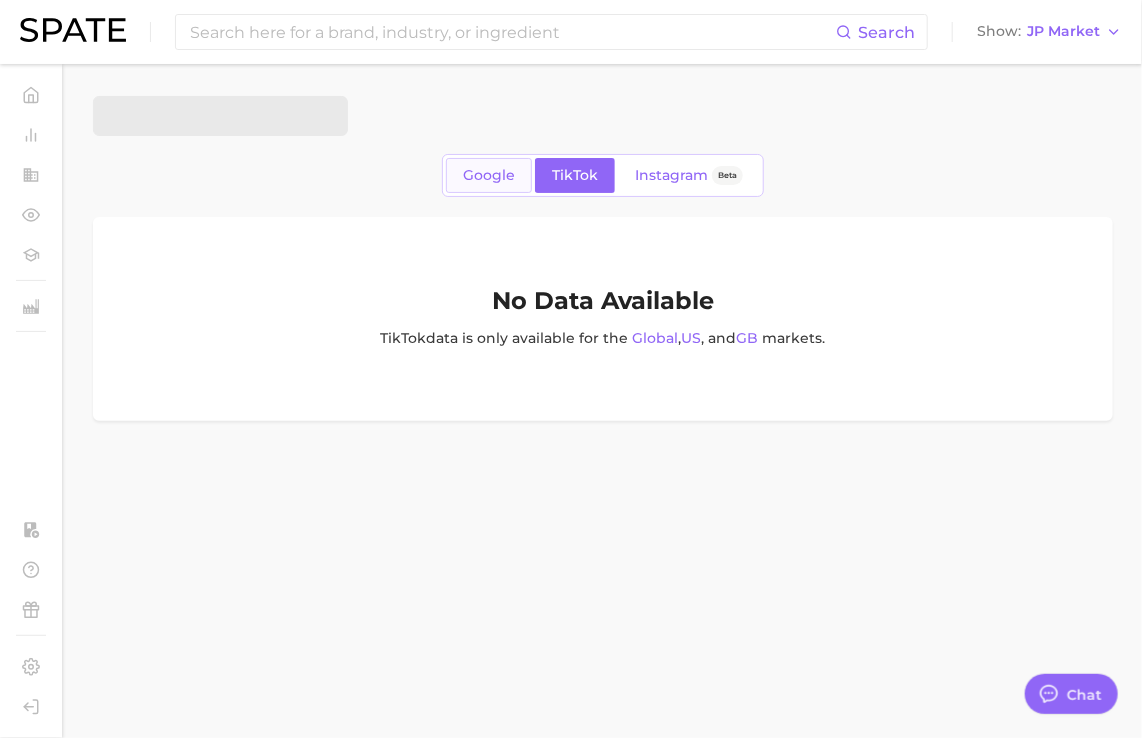 click on "Google" at bounding box center (489, 175) 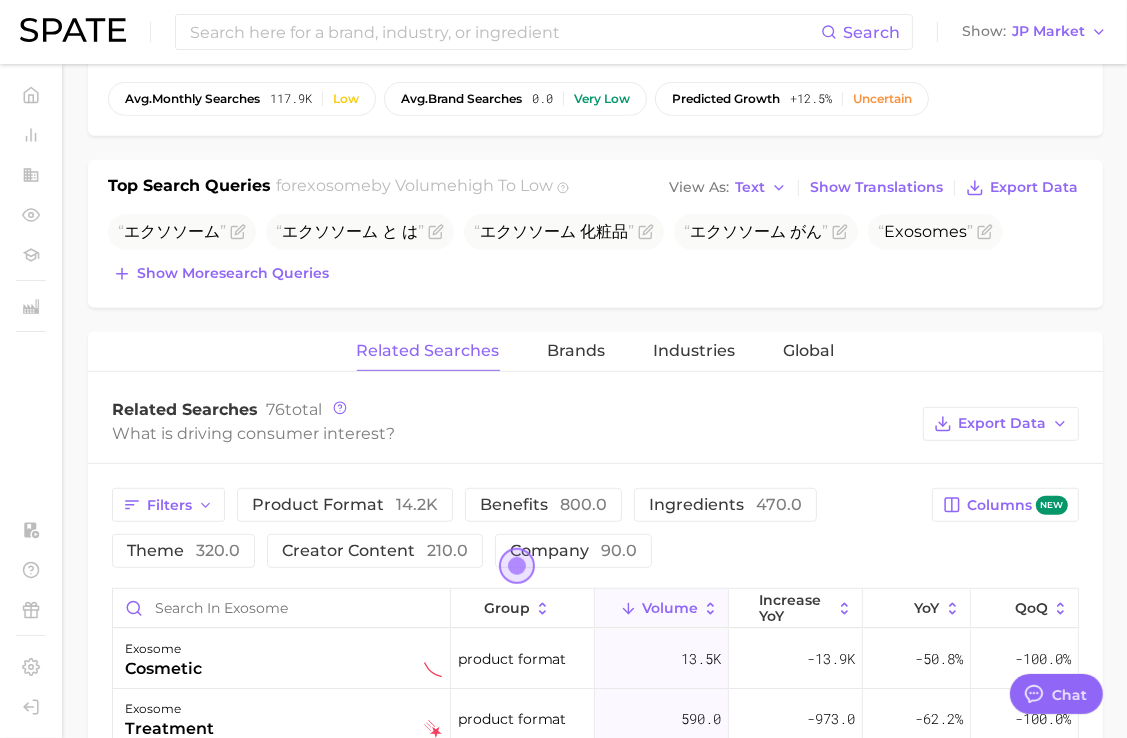 scroll, scrollTop: 1100, scrollLeft: 0, axis: vertical 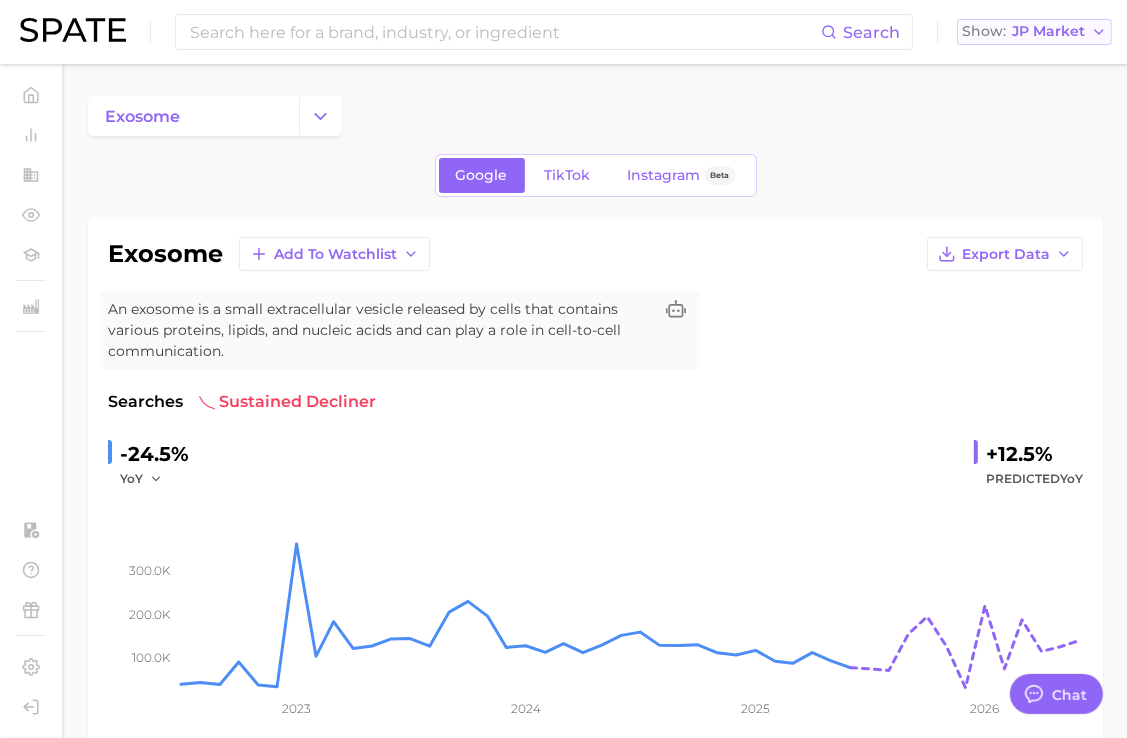 click on "Show" at bounding box center [984, 31] 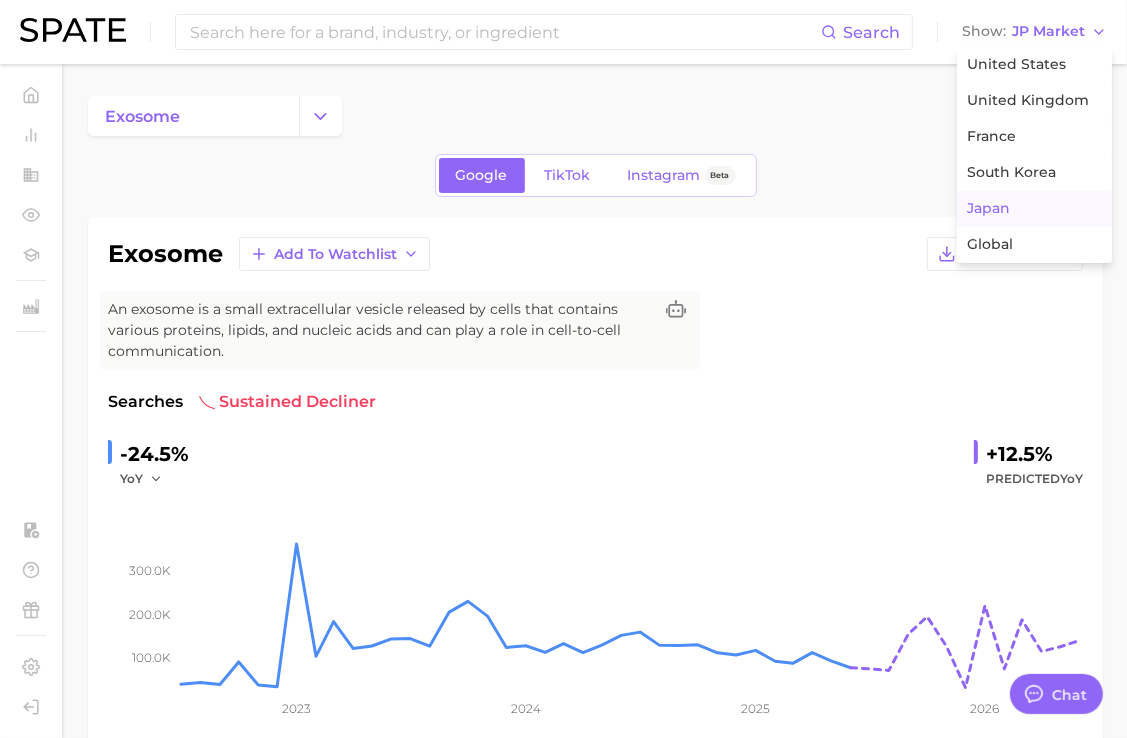 click on "exosome" at bounding box center [595, 116] 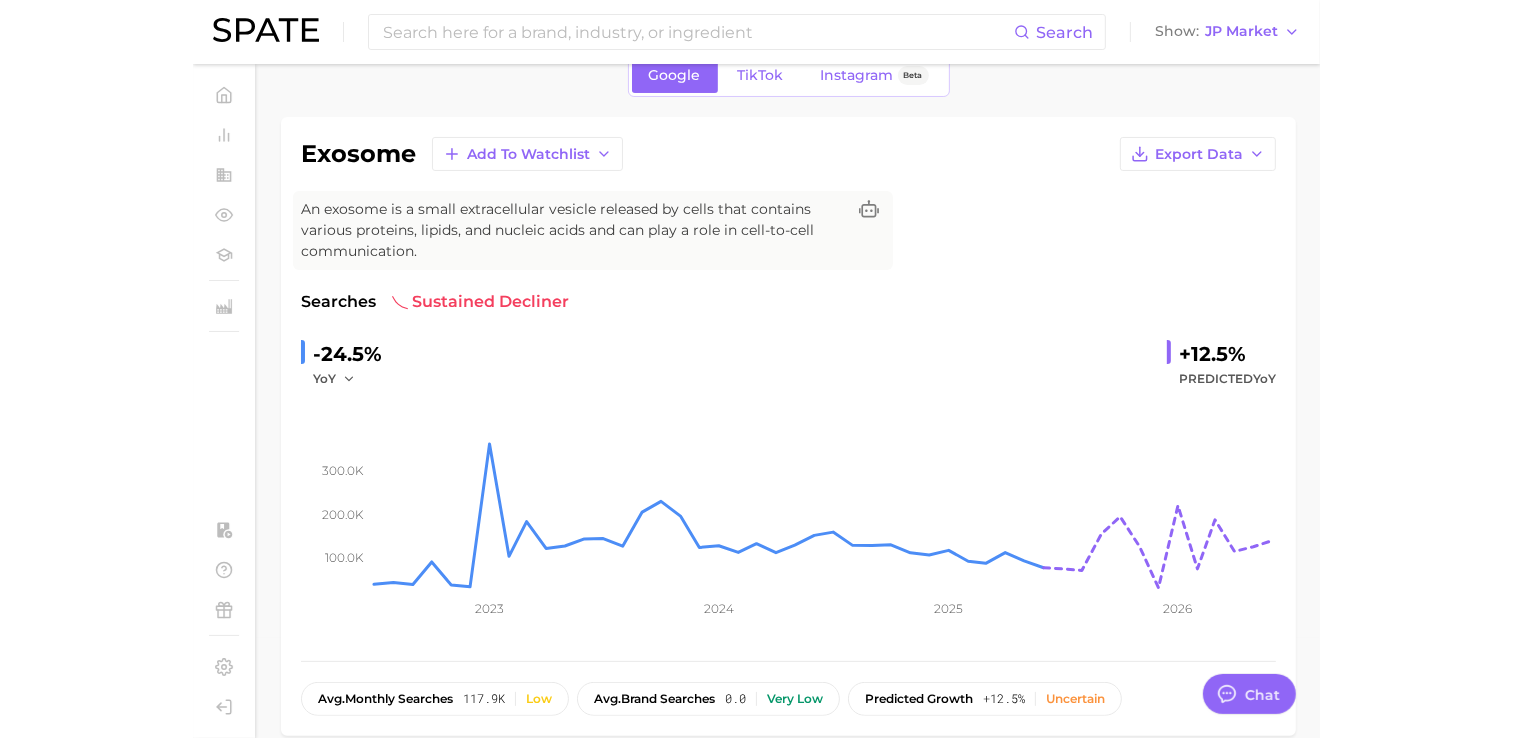 scroll, scrollTop: 0, scrollLeft: 0, axis: both 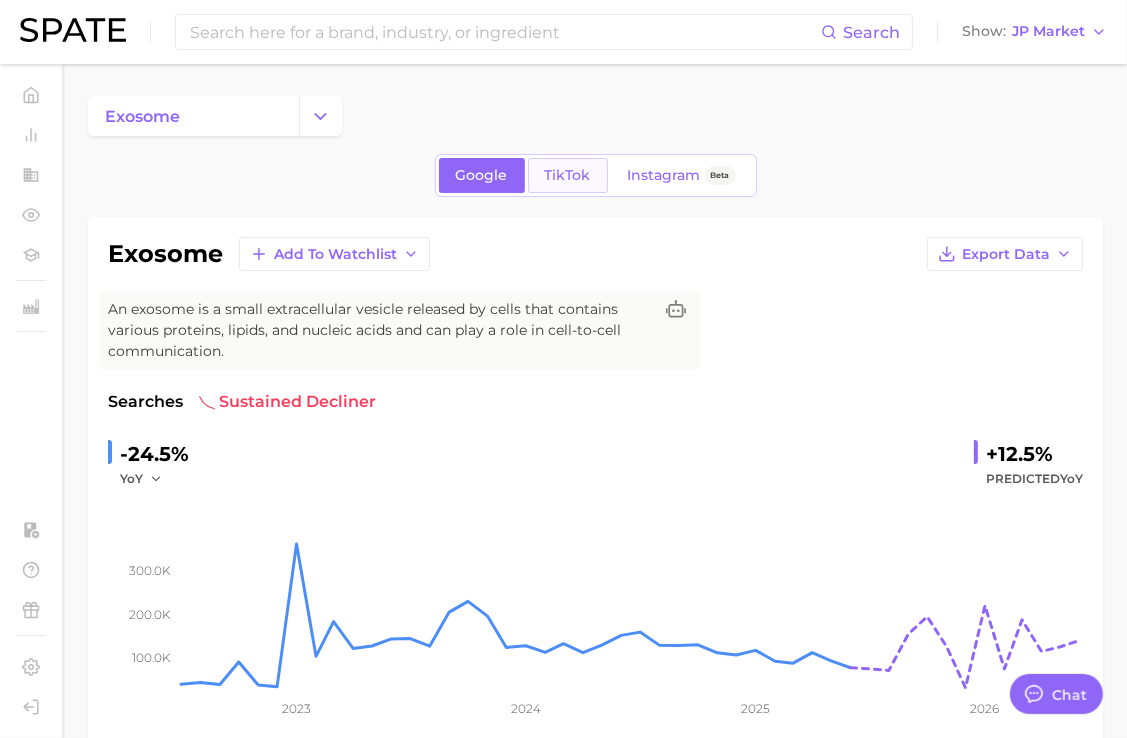 click on "TikTok" at bounding box center [568, 175] 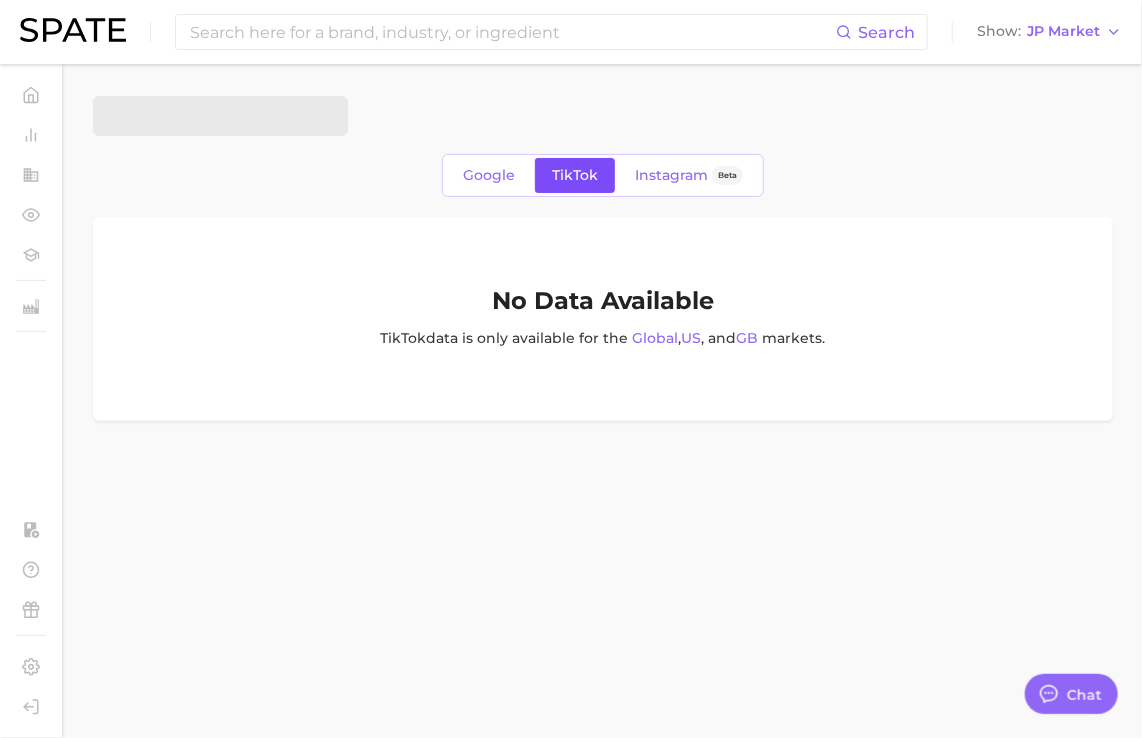 type on "x" 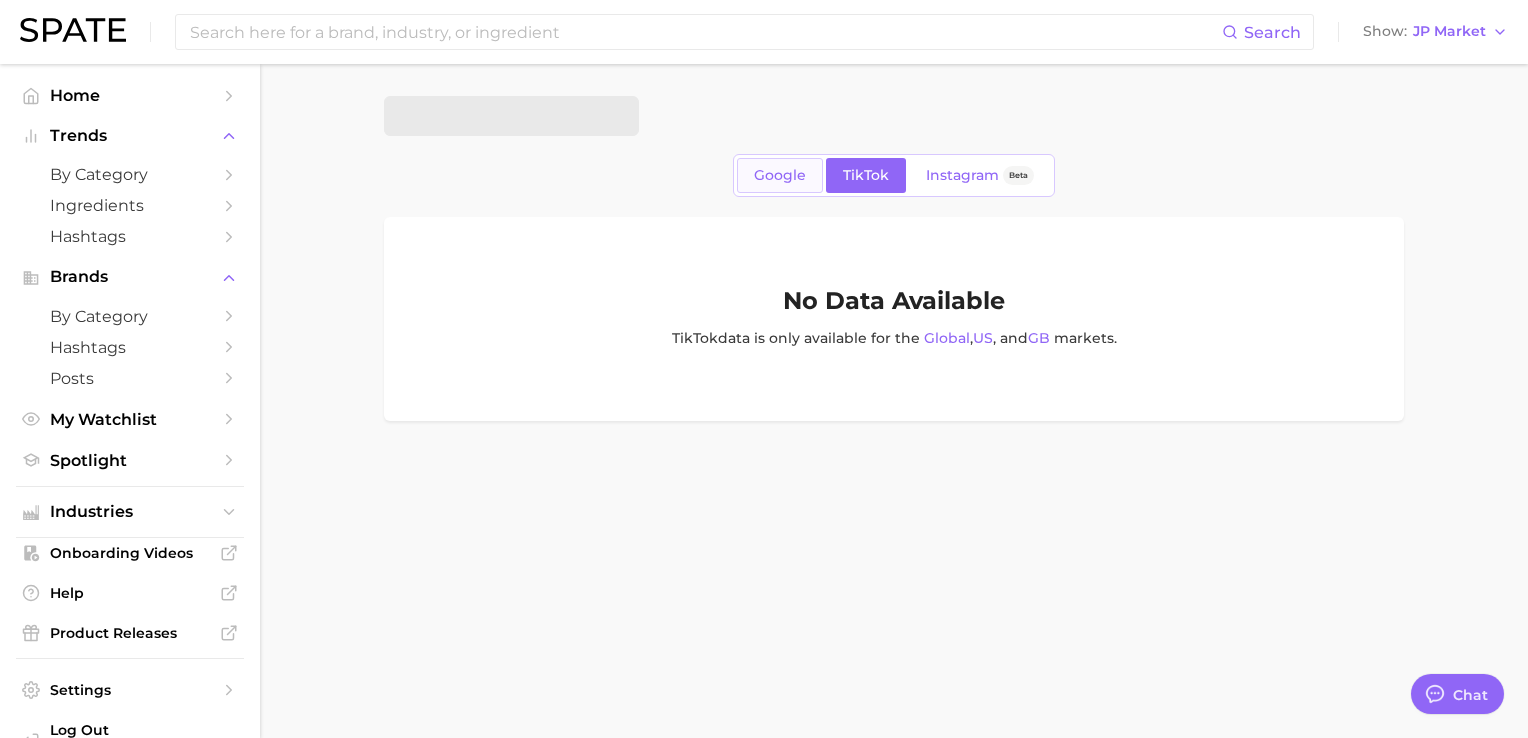 click on "Google" at bounding box center [780, 175] 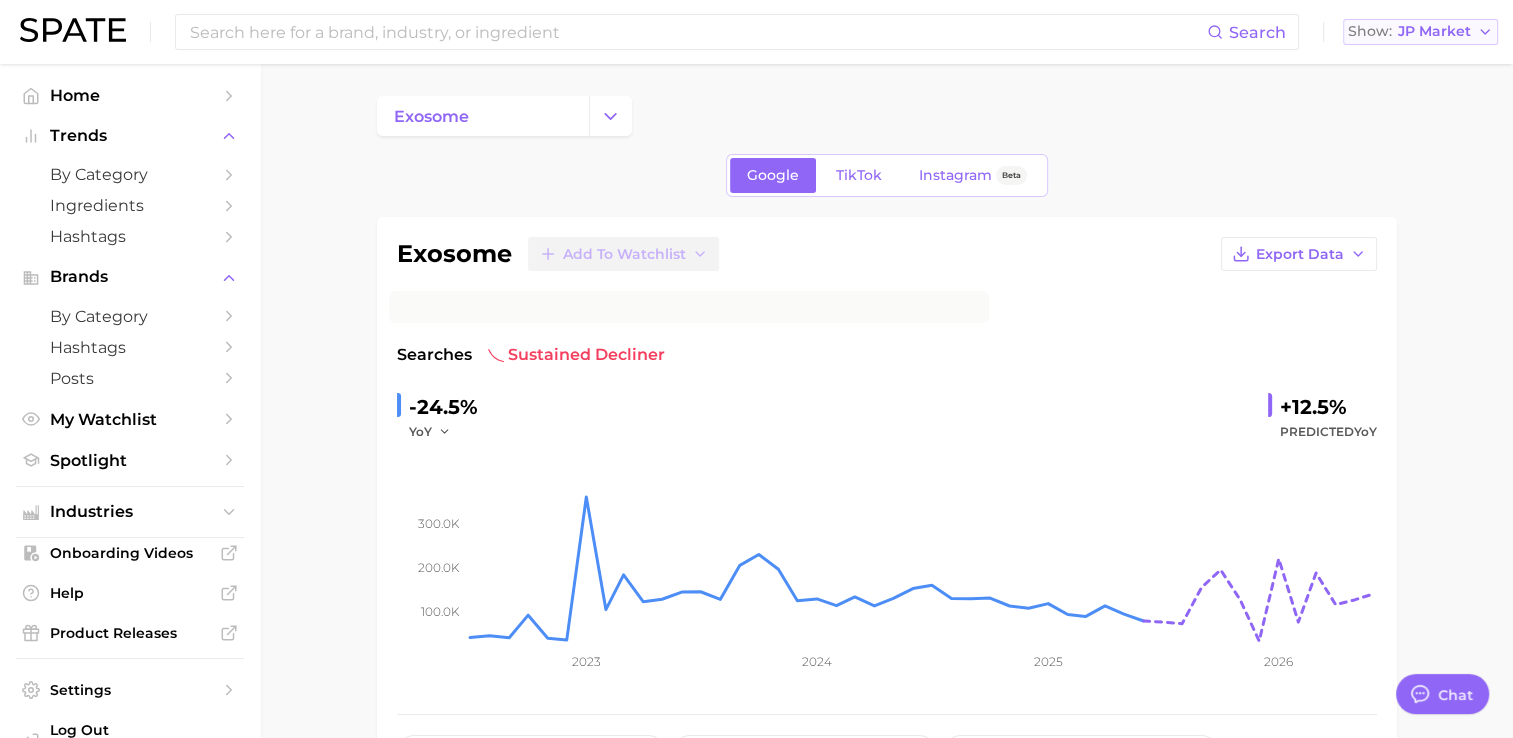 click on "Show JP Market" at bounding box center (1420, 32) 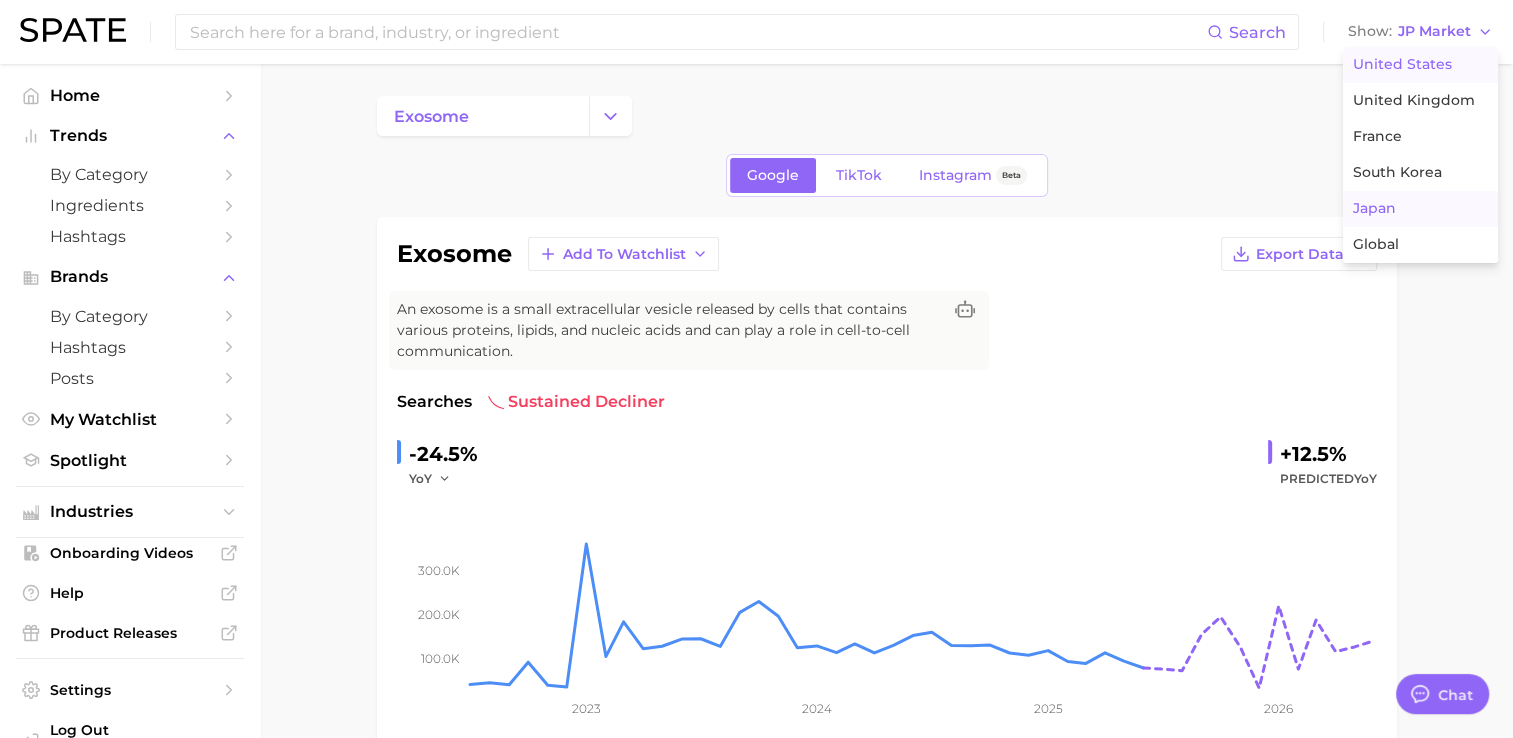 click on "United States" at bounding box center (1402, 64) 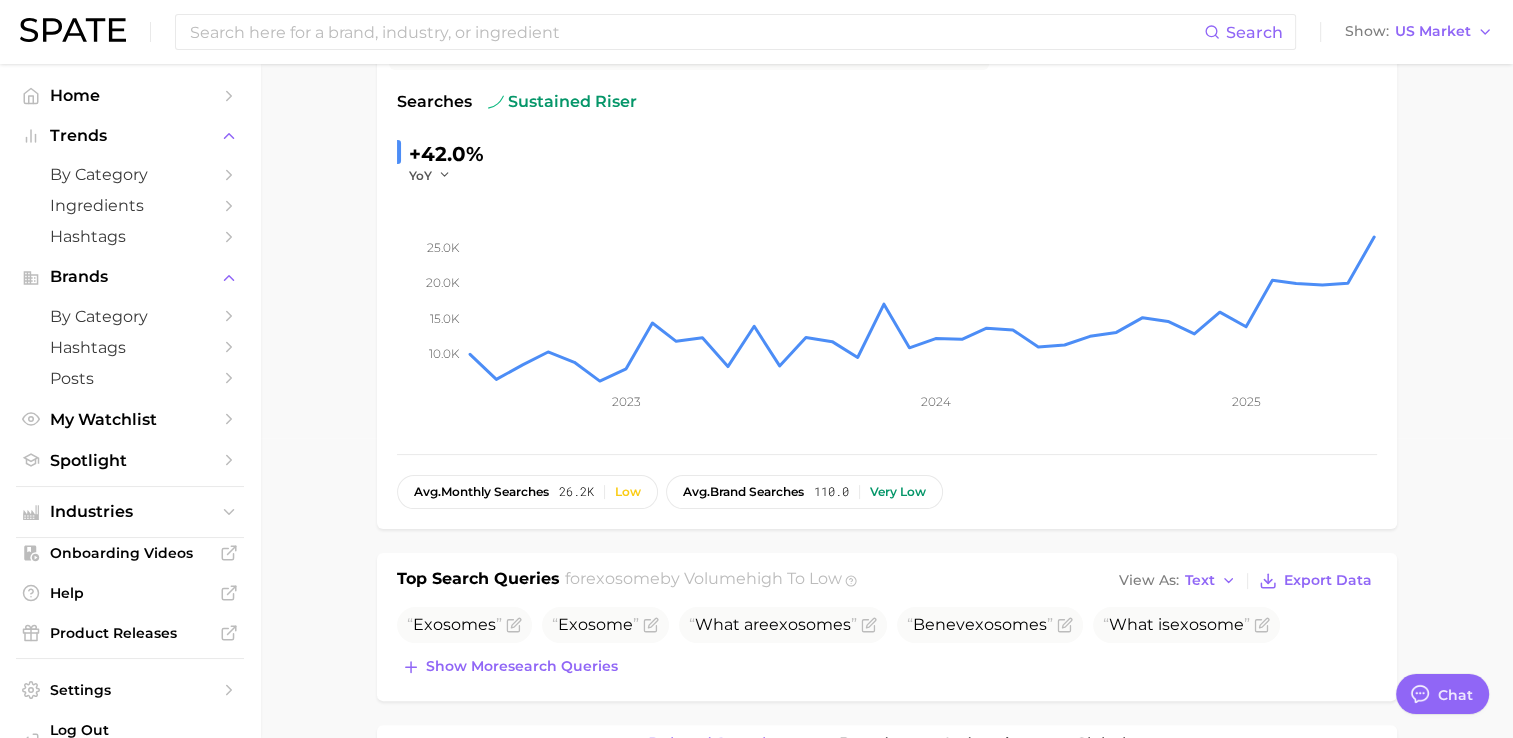 scroll, scrollTop: 0, scrollLeft: 0, axis: both 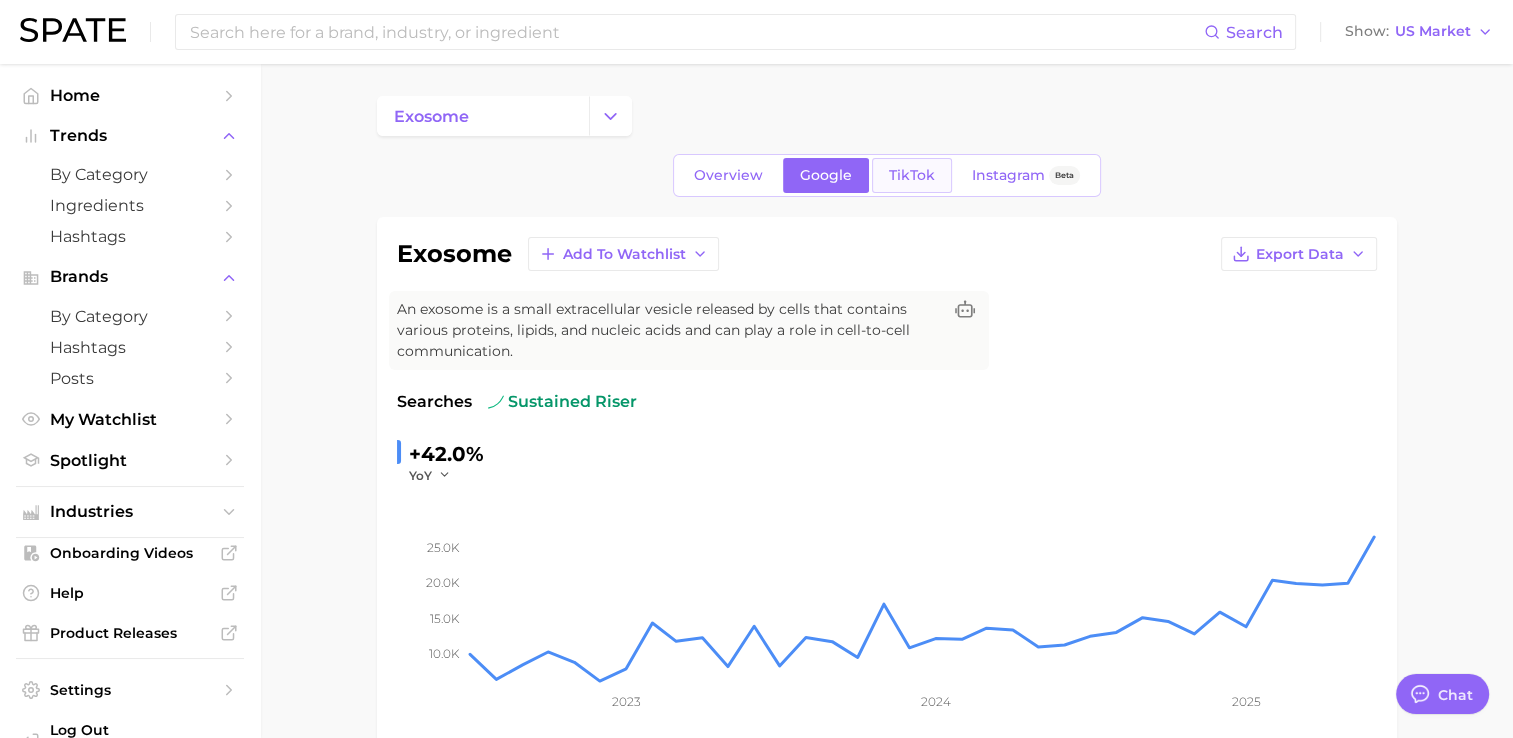 click on "TikTok" at bounding box center [912, 175] 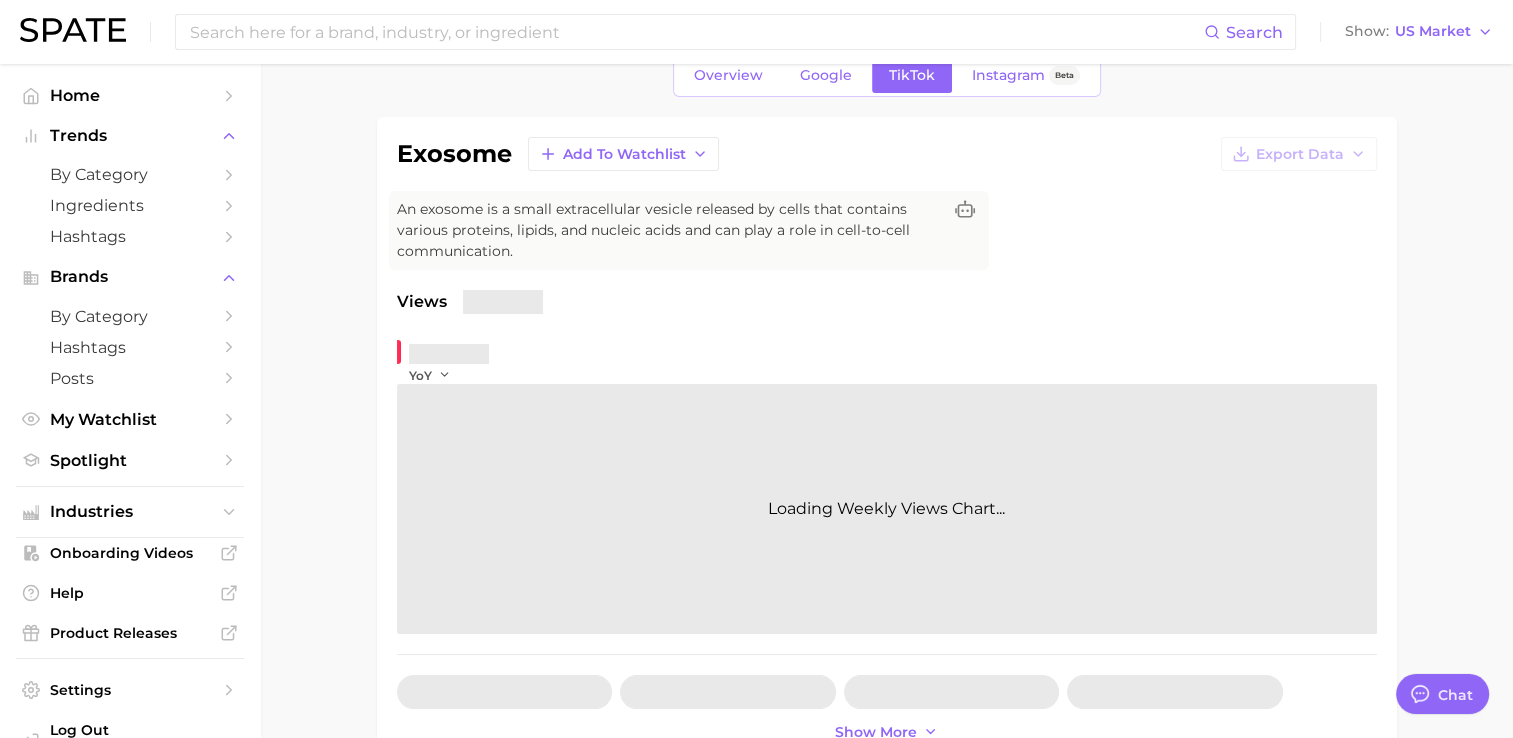 scroll, scrollTop: 0, scrollLeft: 0, axis: both 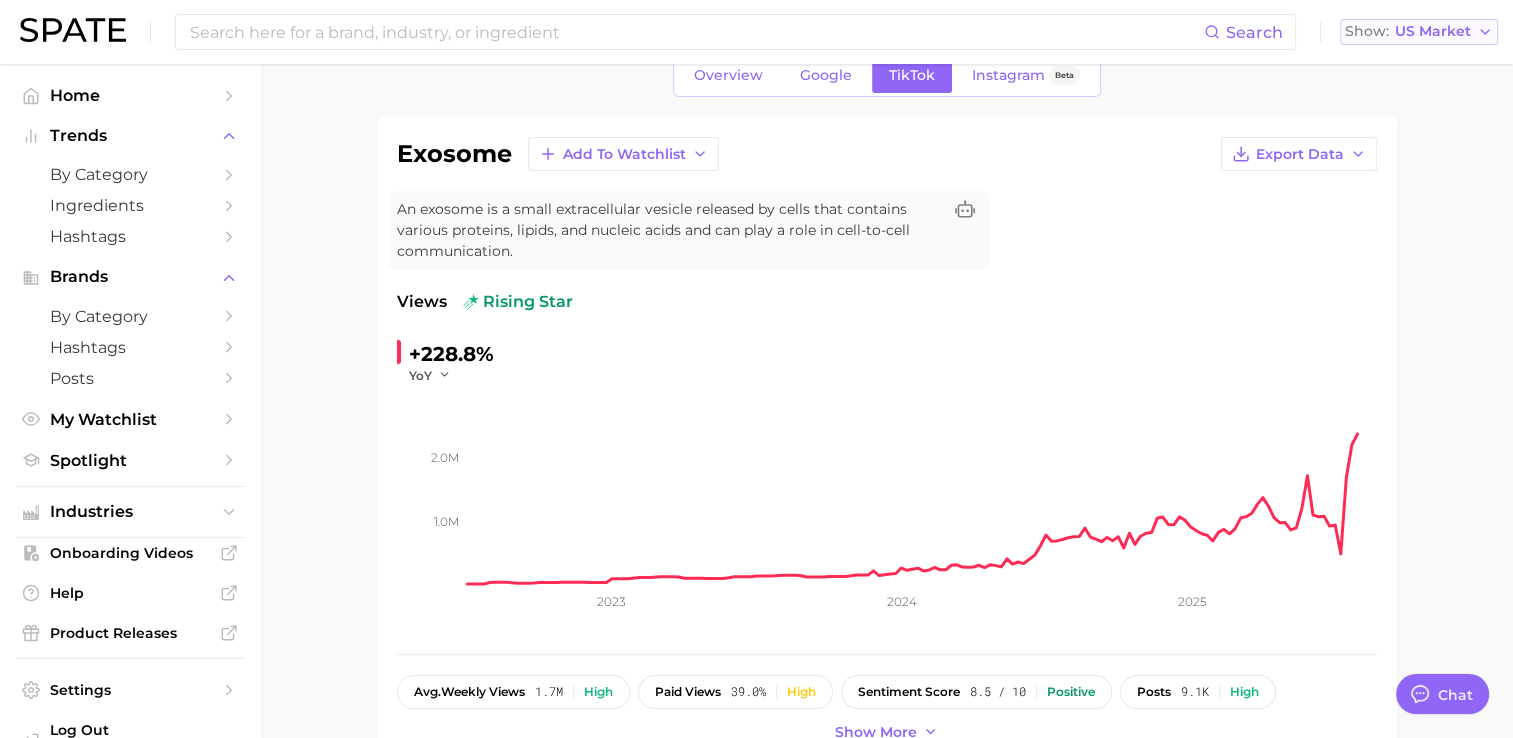 click on "US Market" at bounding box center (1433, 31) 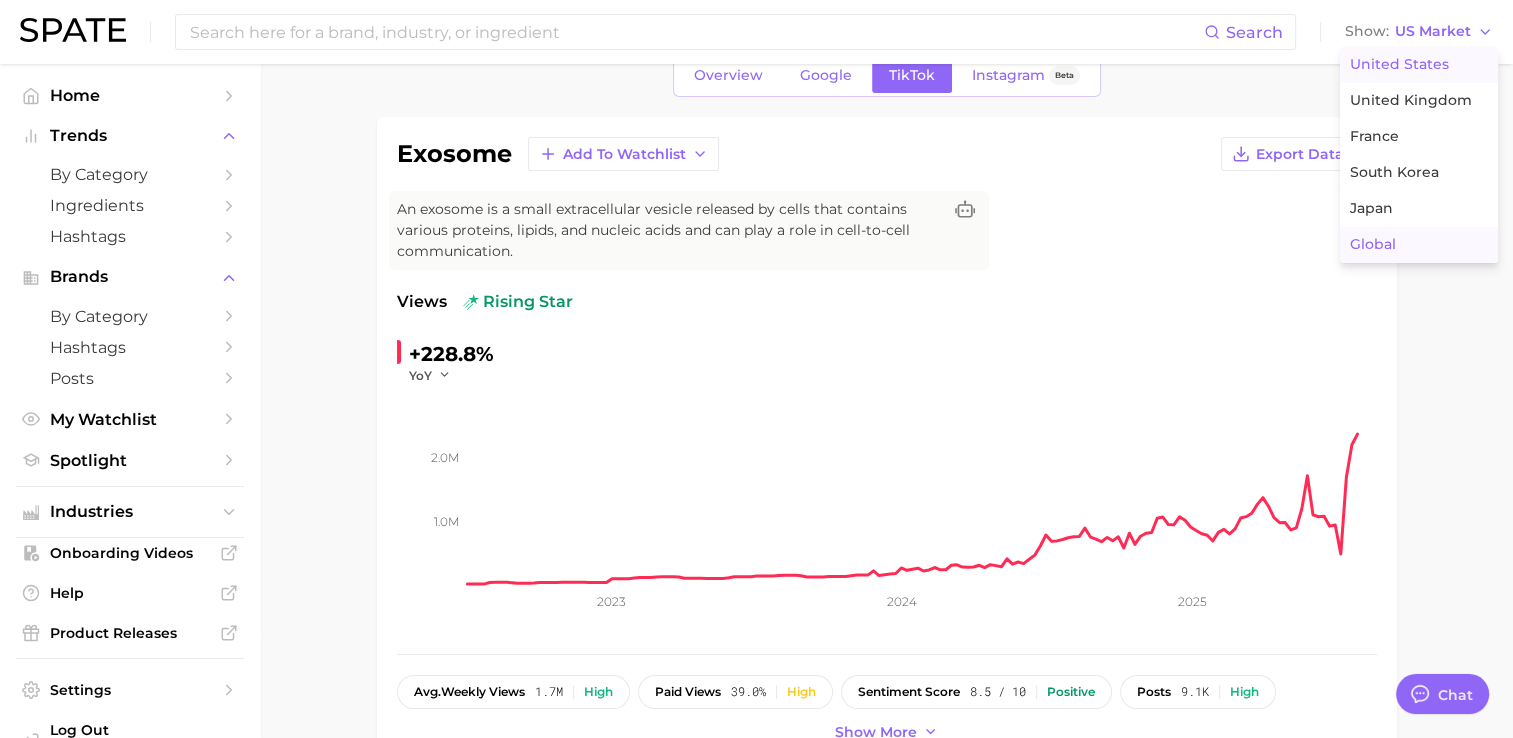 click on "Global" at bounding box center [1419, 245] 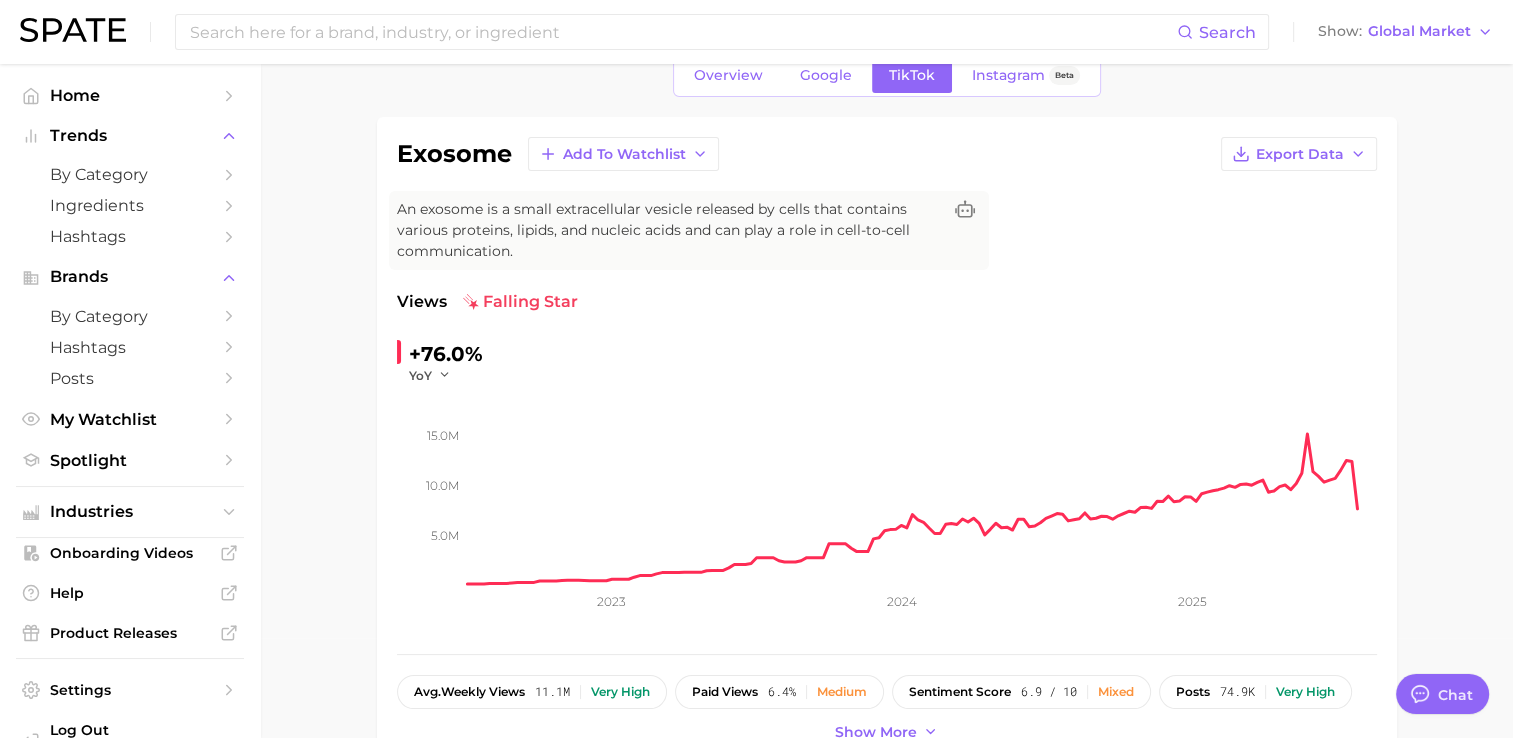 scroll, scrollTop: 0, scrollLeft: 0, axis: both 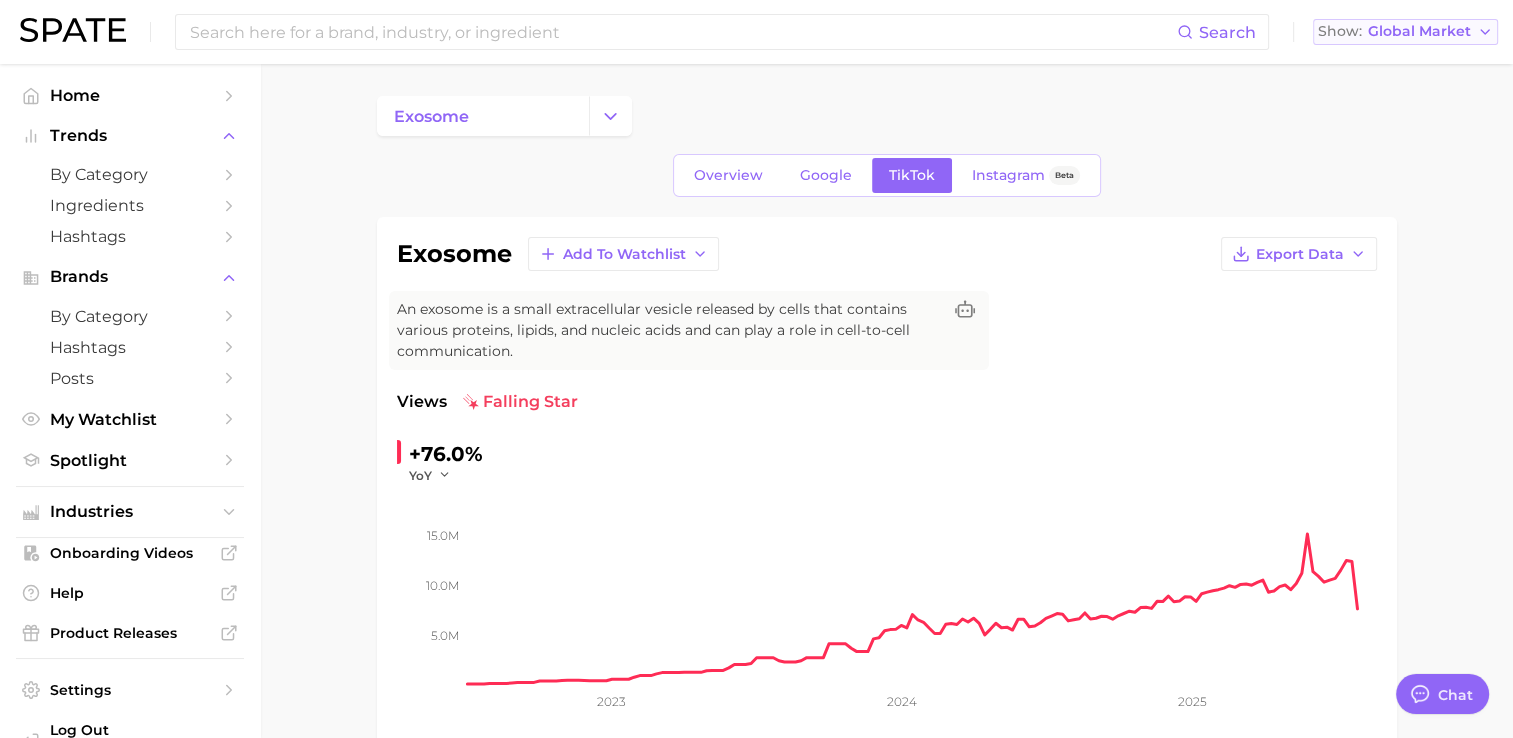 click on "Show Global Market" at bounding box center [1405, 32] 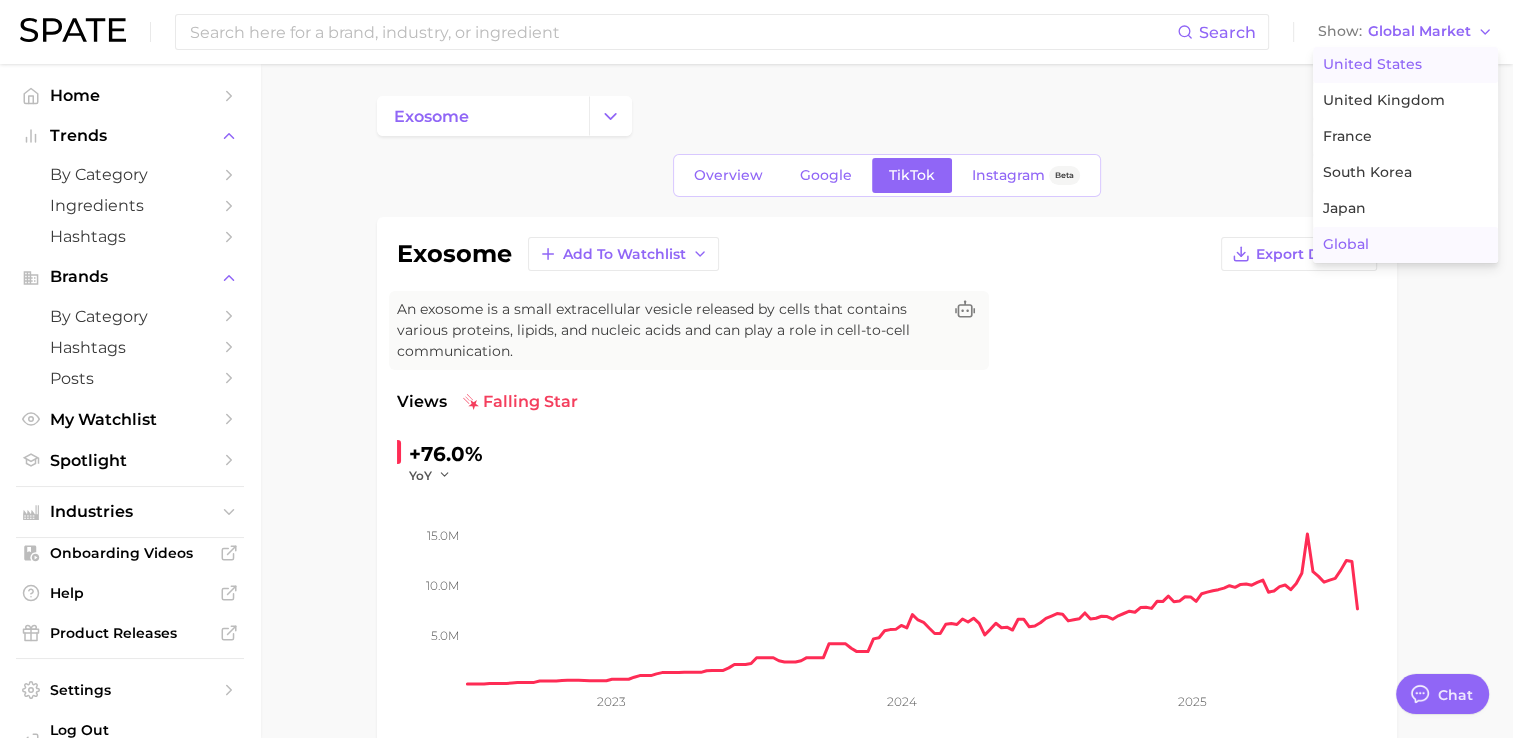 click on "United States" at bounding box center (1405, 65) 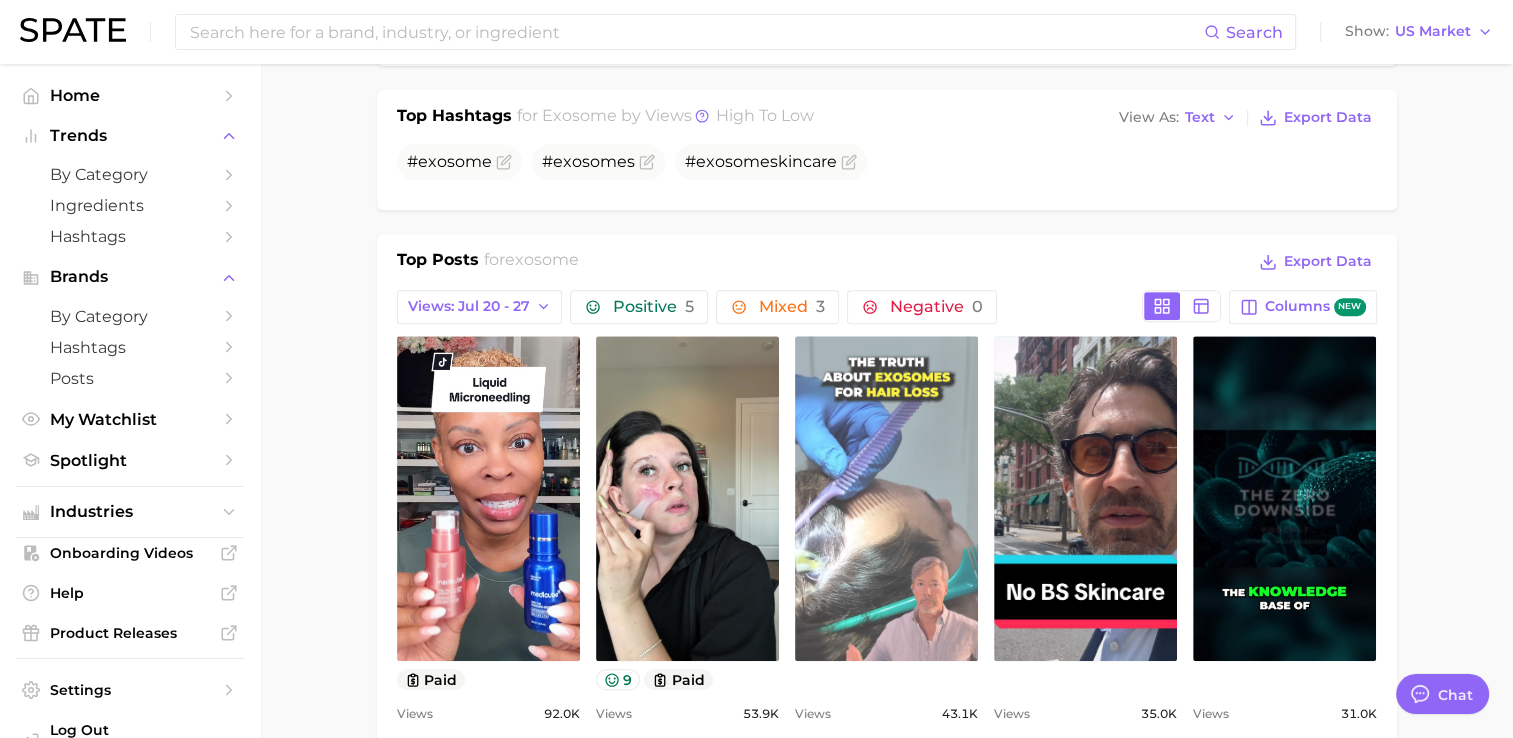 scroll, scrollTop: 1000, scrollLeft: 0, axis: vertical 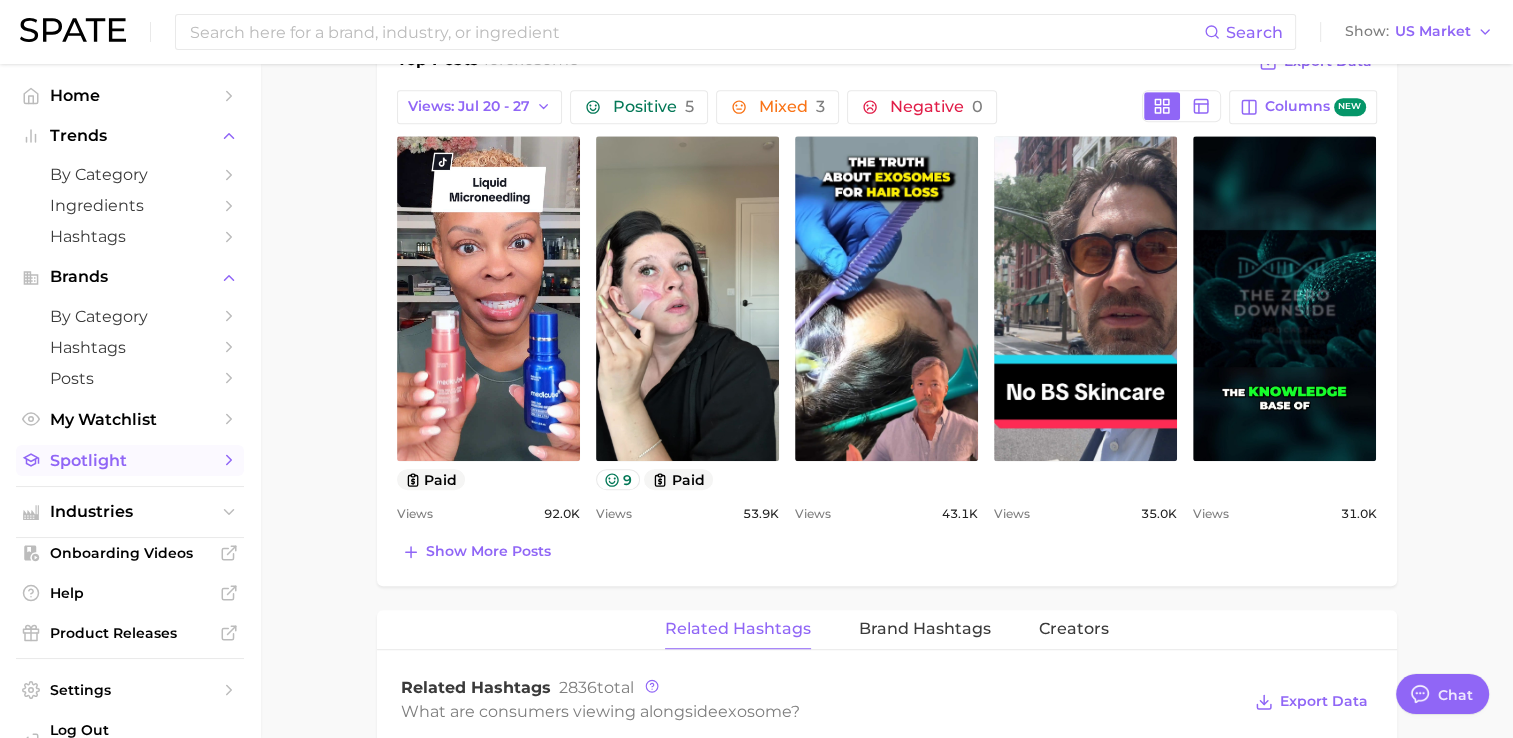 click on "Spotlight" at bounding box center (130, 460) 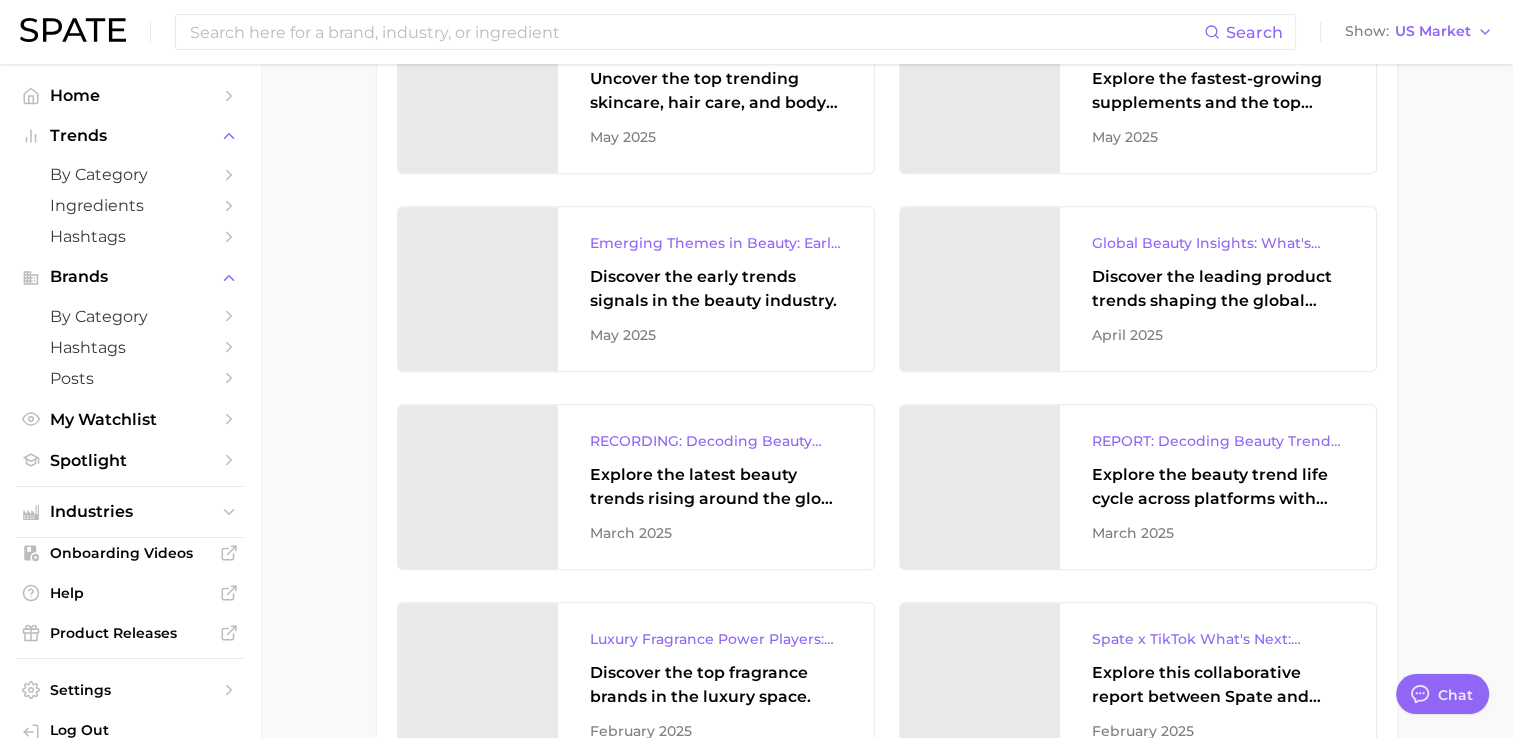 scroll, scrollTop: 0, scrollLeft: 0, axis: both 